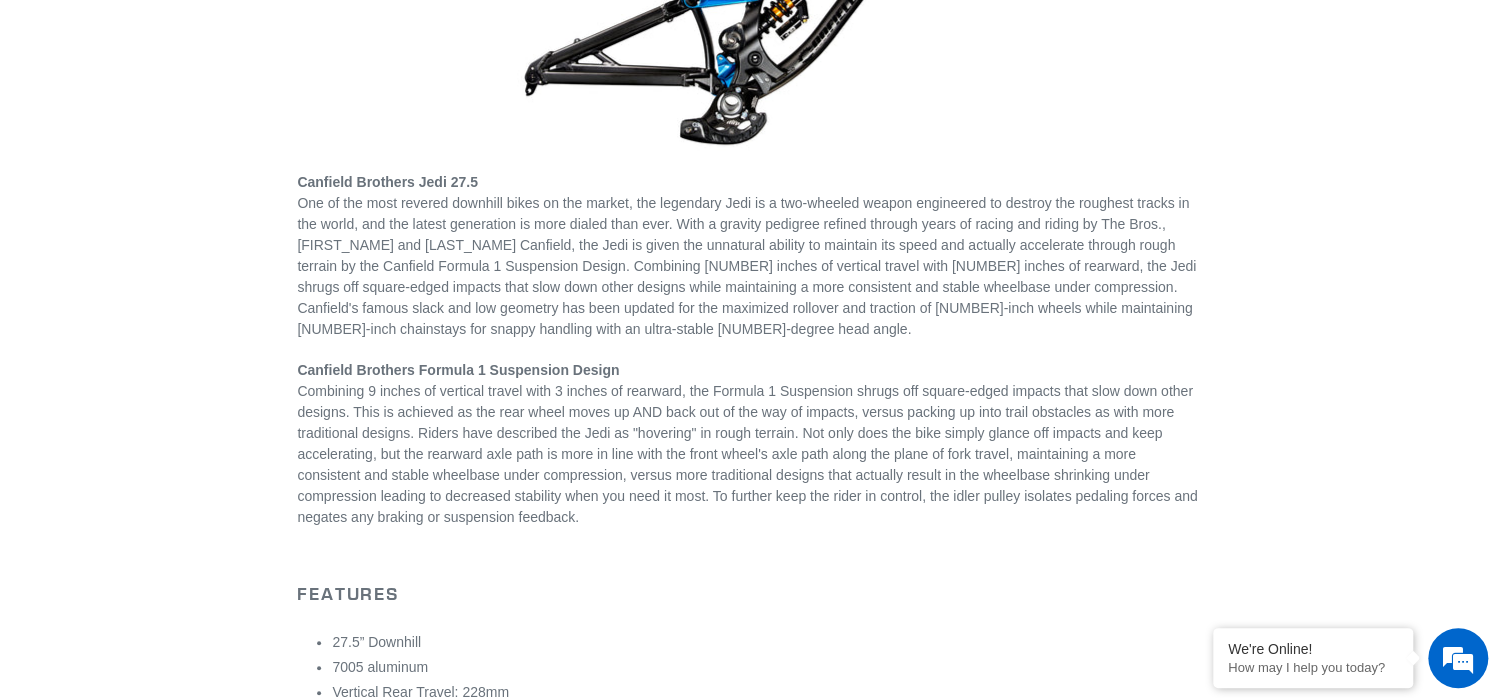 scroll, scrollTop: 551, scrollLeft: 0, axis: vertical 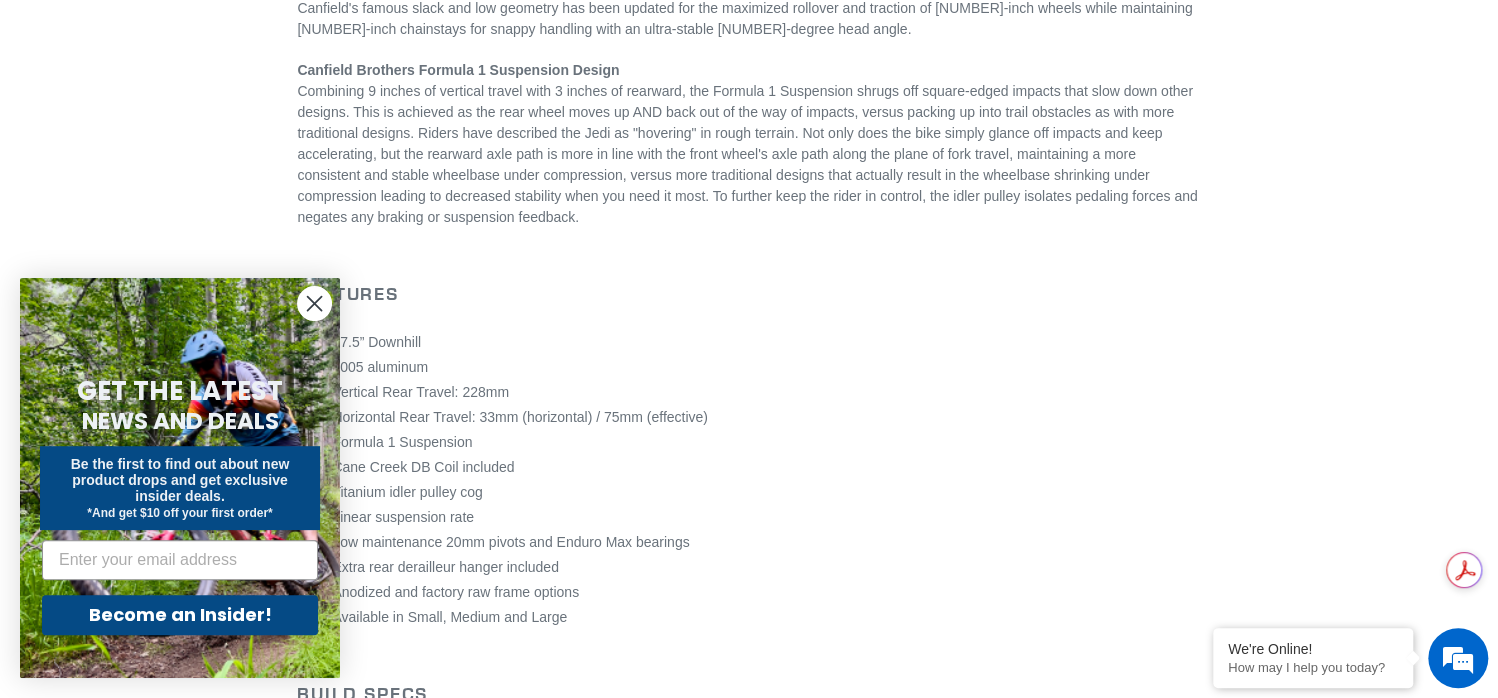 click on "Cane Creek DB Coil included" at bounding box center (766, 467) 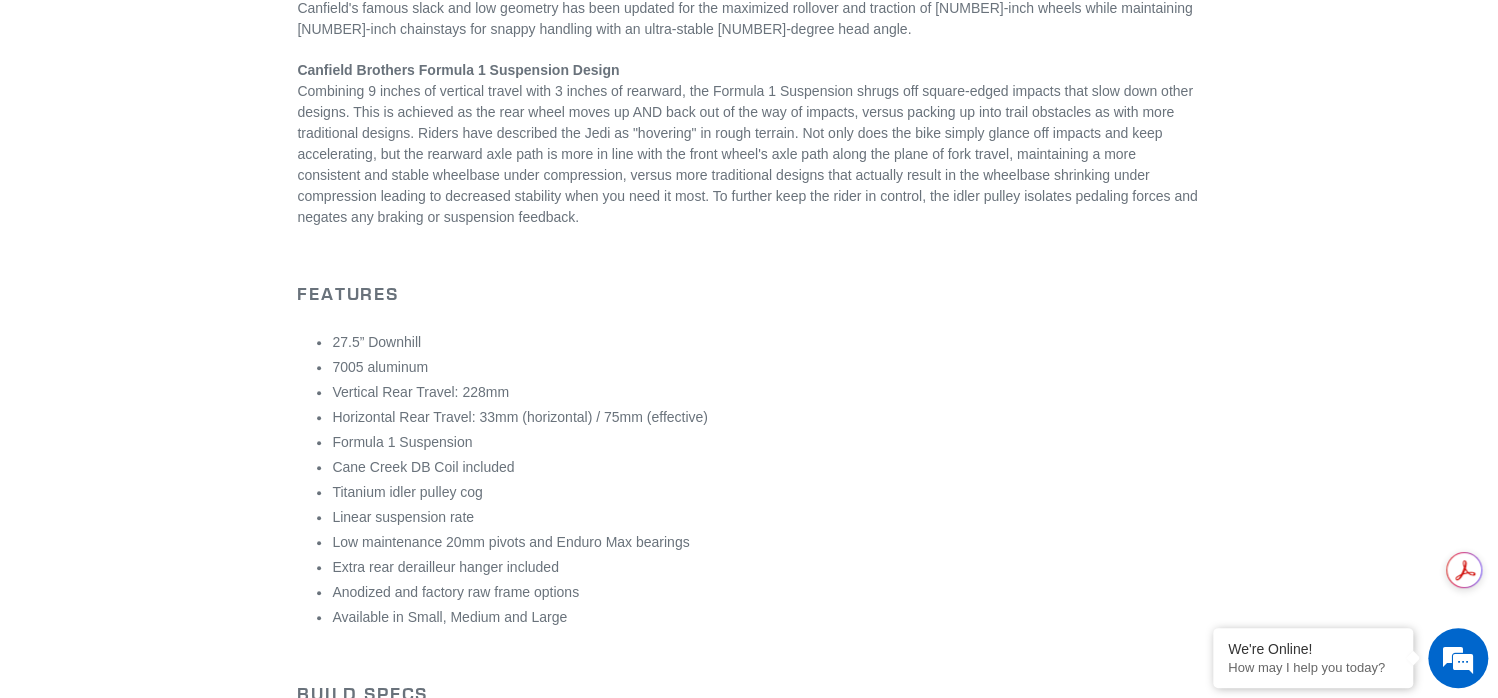 scroll, scrollTop: 0, scrollLeft: 0, axis: both 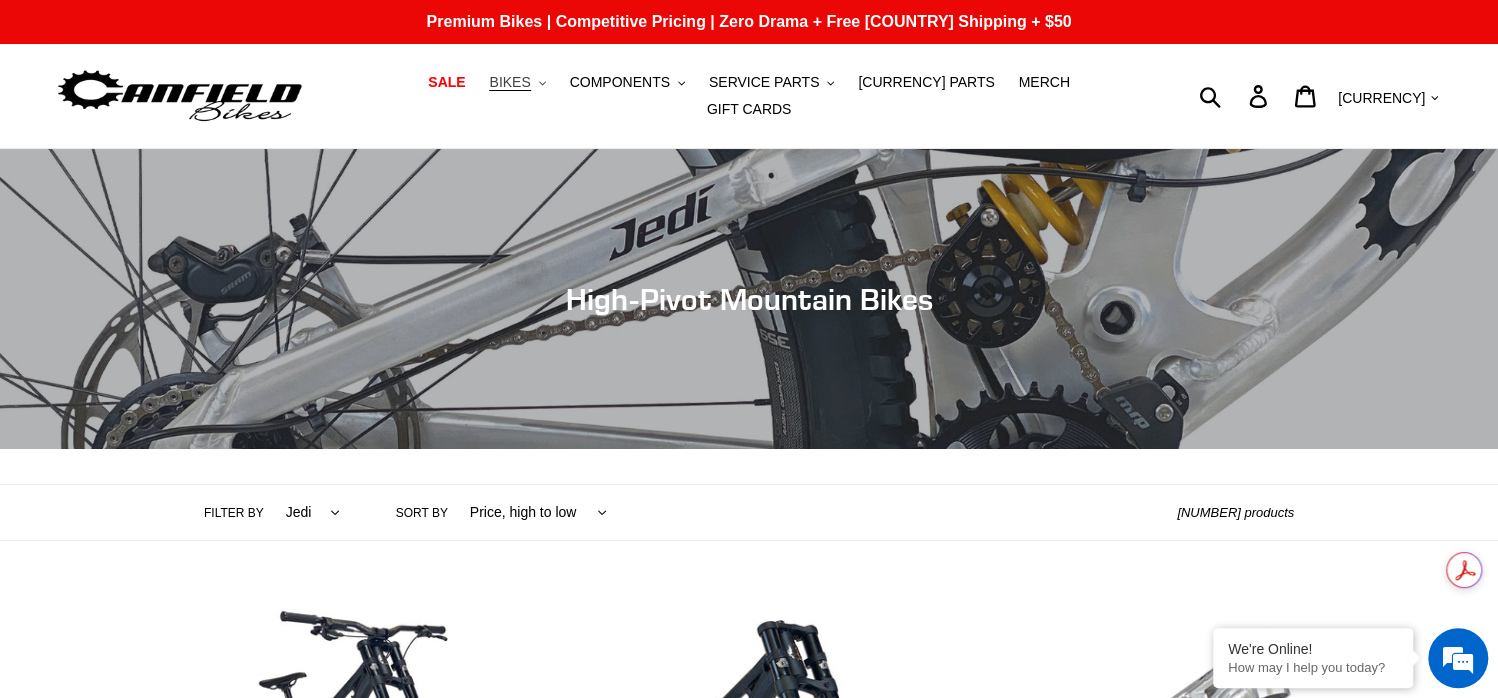 click on ".cls-1{fill:#231f20}" 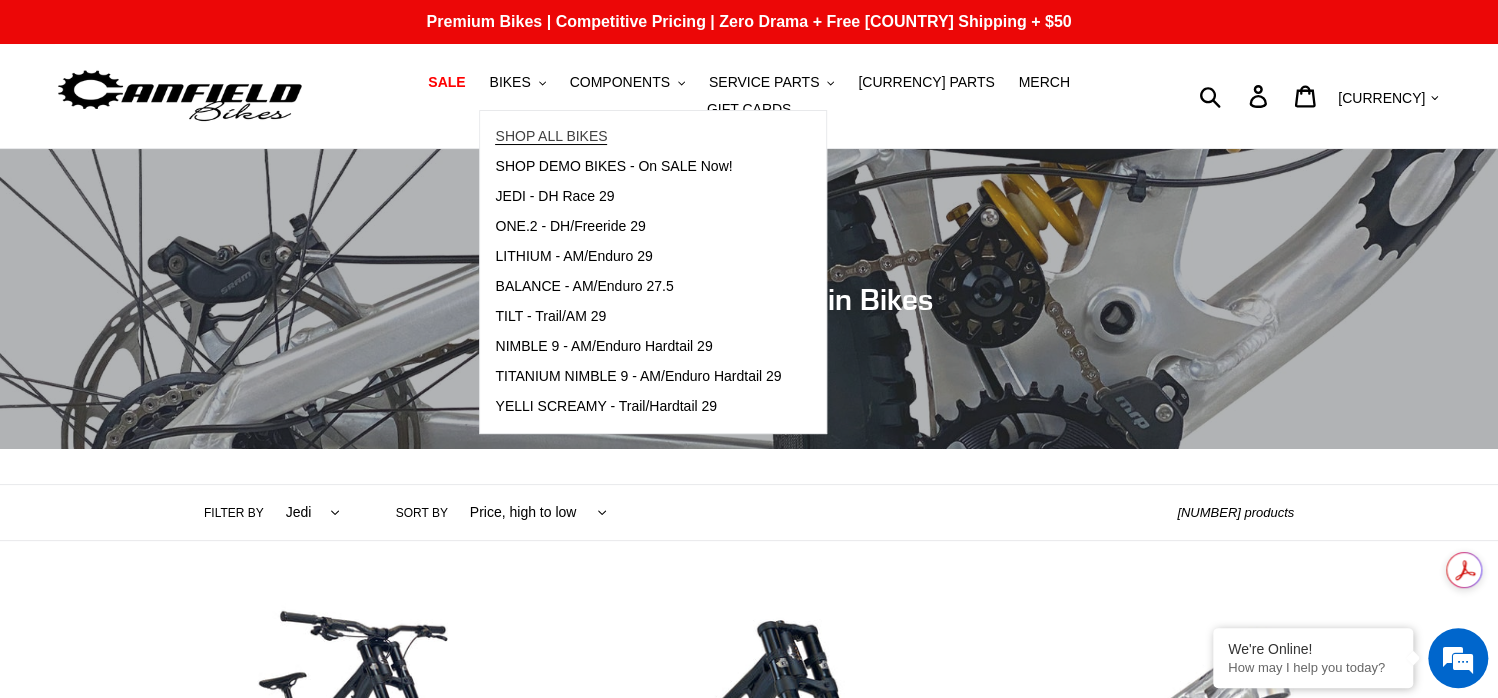 click on "SHOP ALL BIKES" at bounding box center [551, 136] 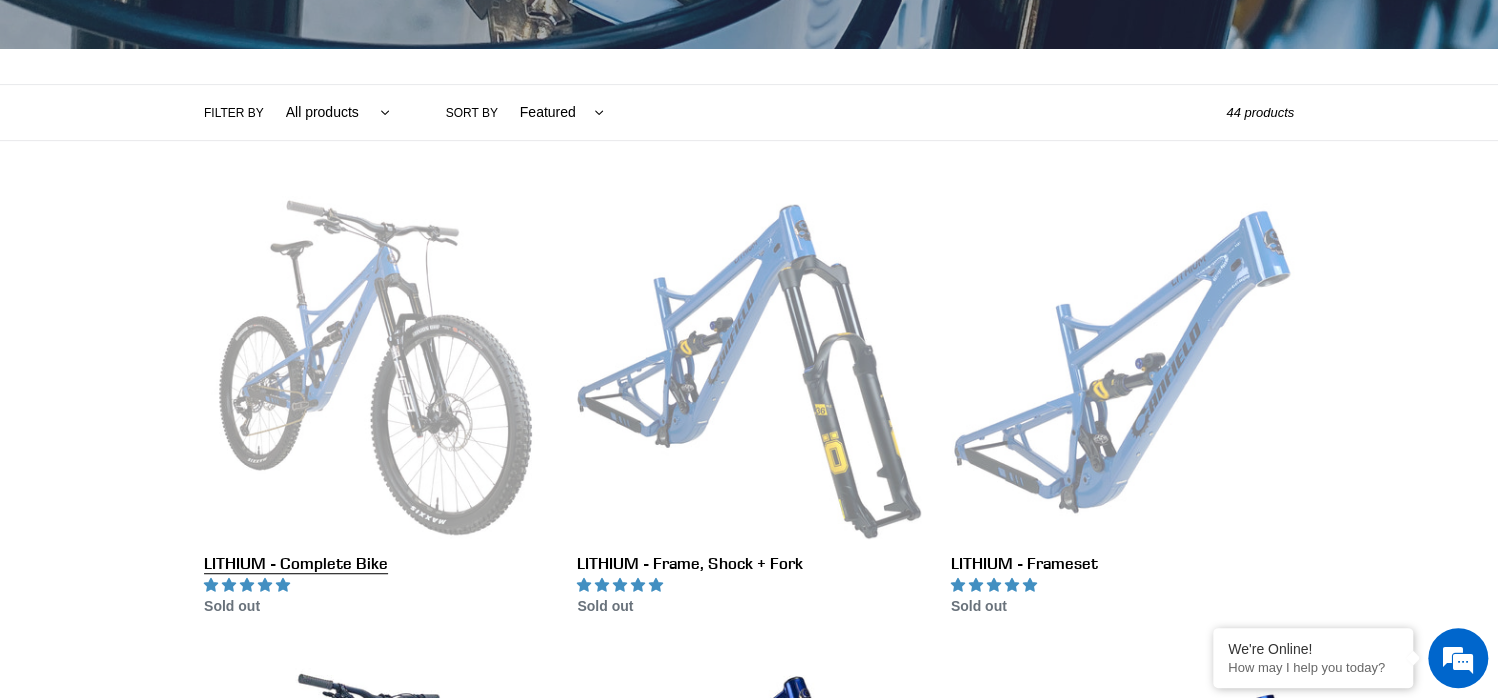 scroll, scrollTop: 400, scrollLeft: 0, axis: vertical 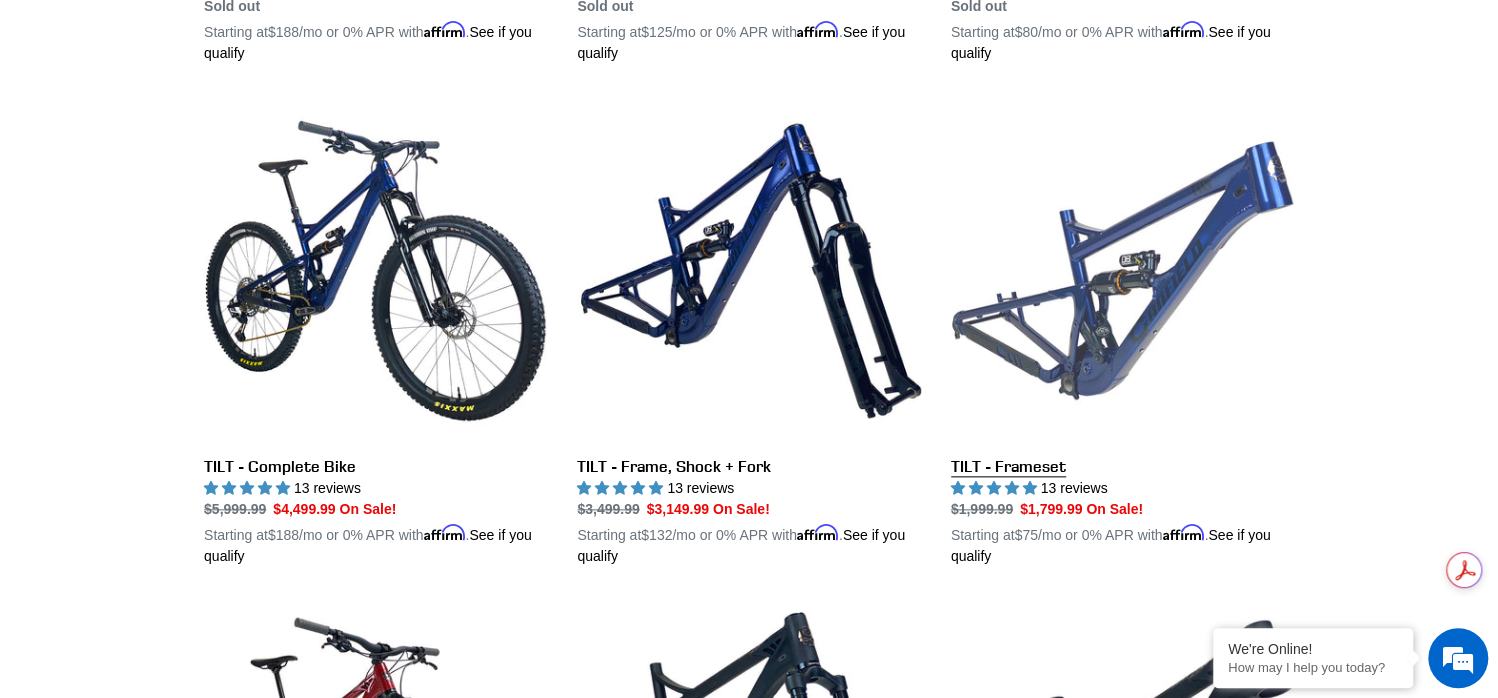 click on "TILT - Frameset" at bounding box center (1122, 333) 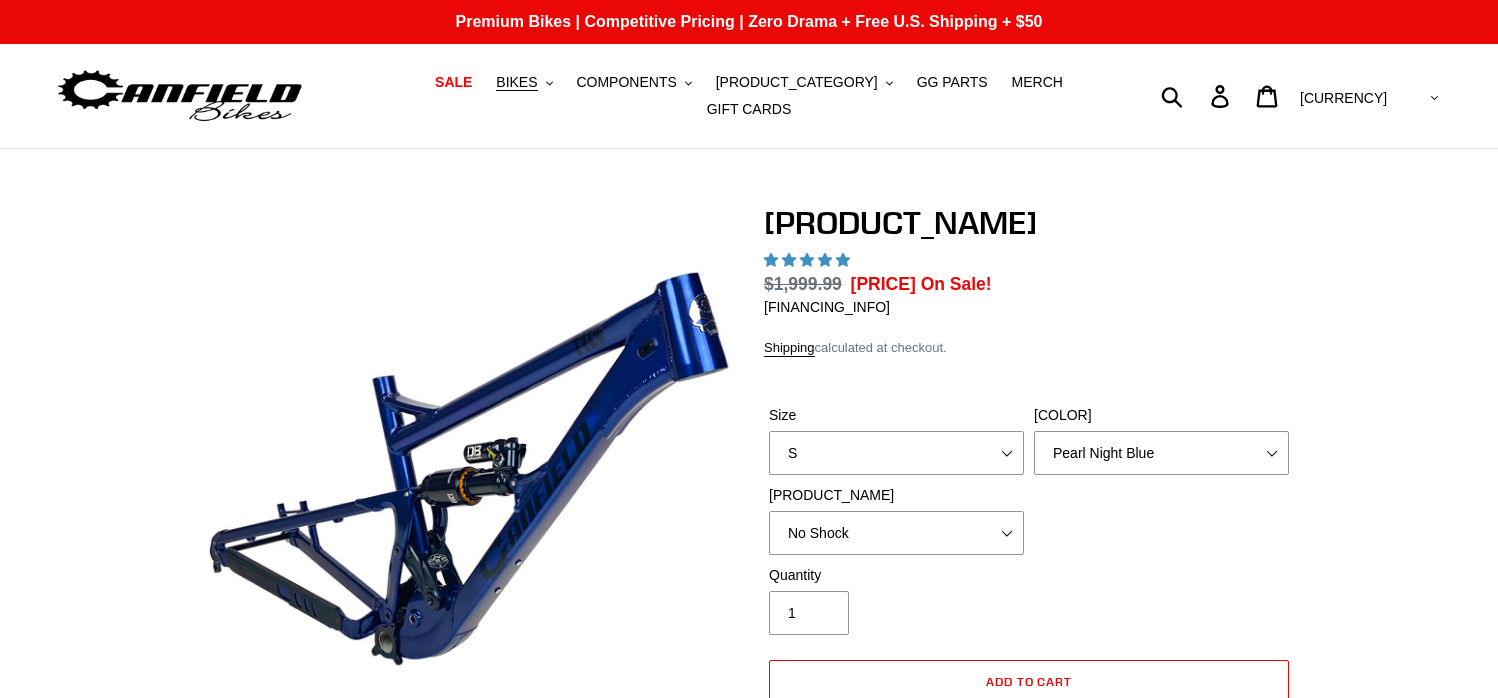 scroll, scrollTop: 0, scrollLeft: 0, axis: both 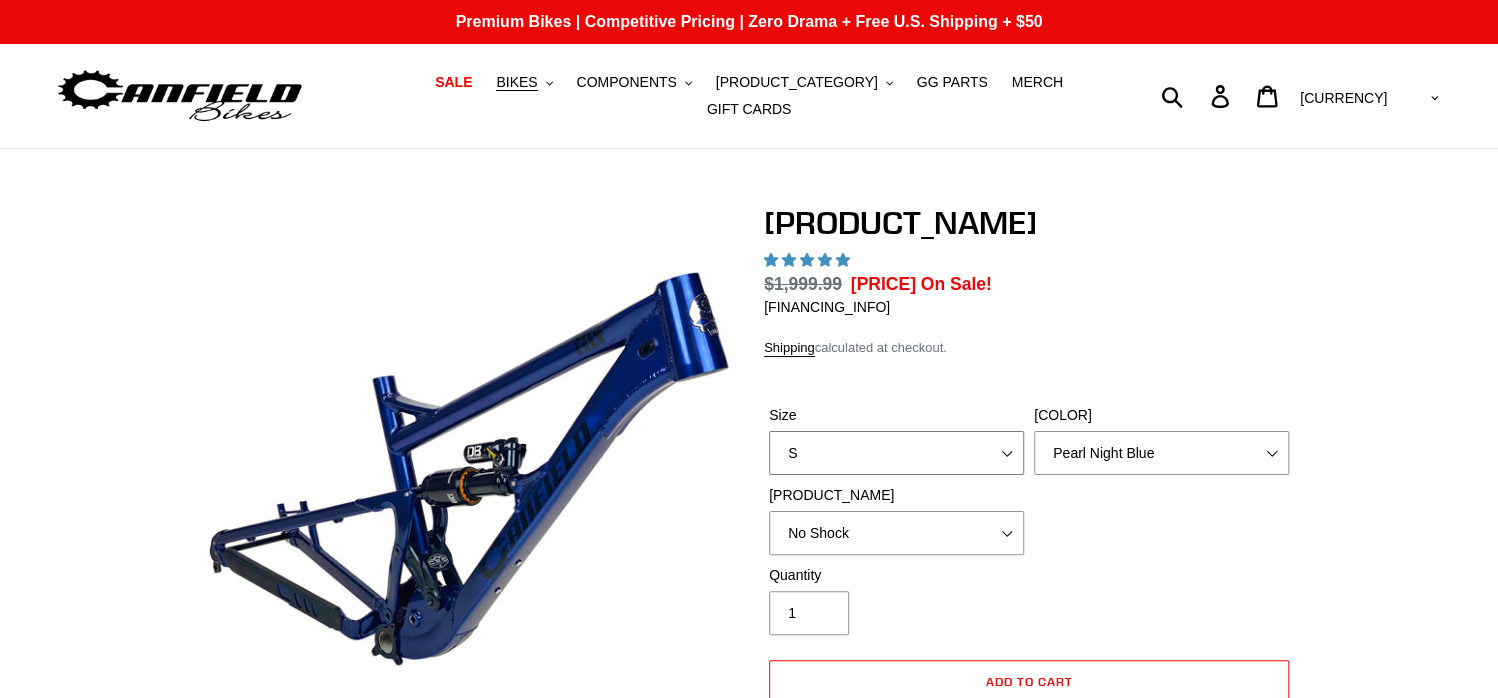 click on "S
M
L
XL" at bounding box center (896, 453) 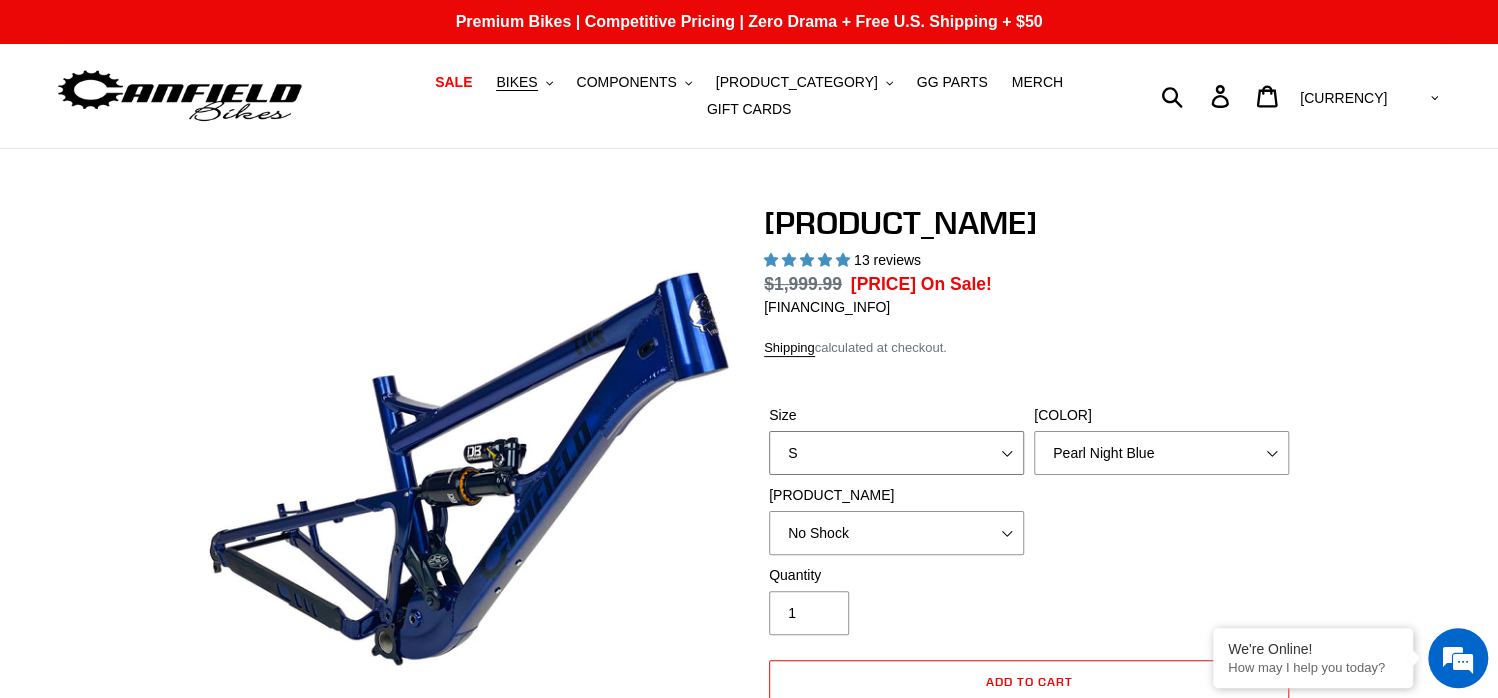scroll, scrollTop: 0, scrollLeft: 0, axis: both 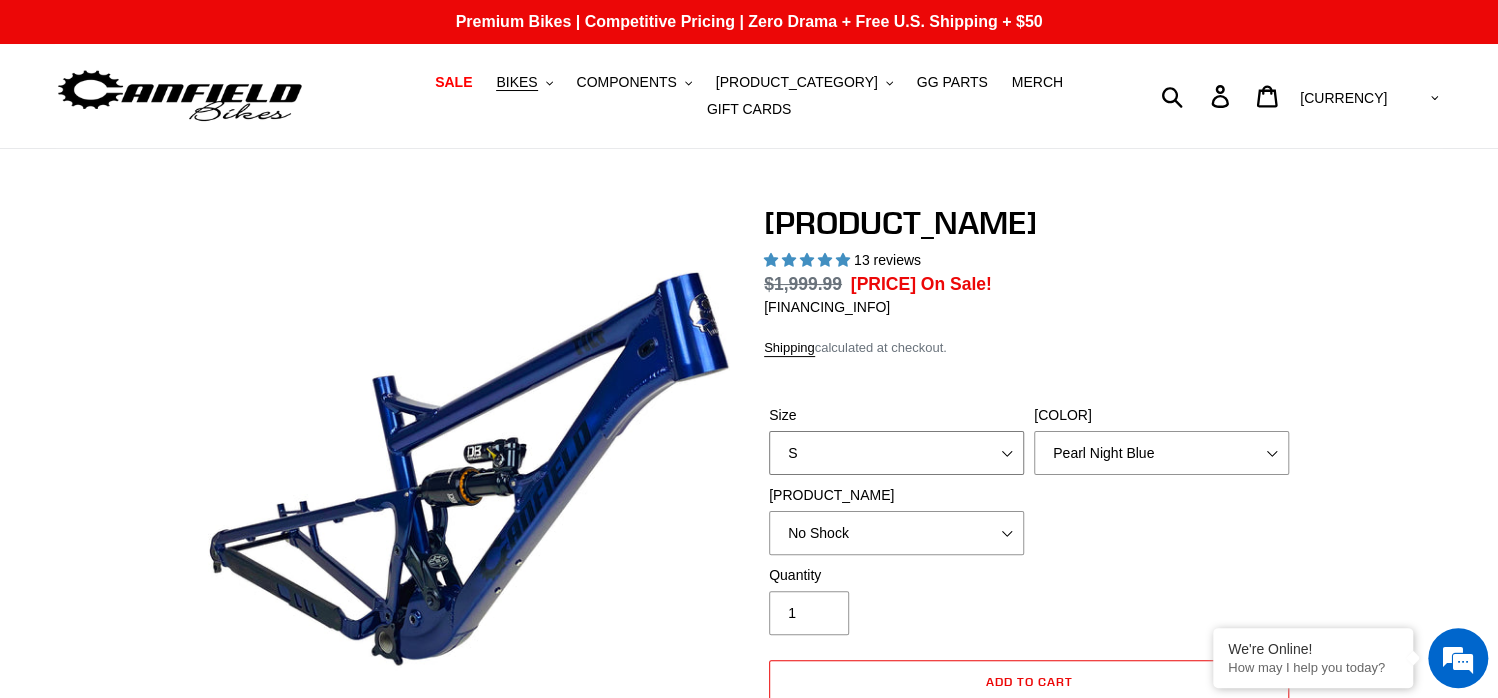 select on "[RATING]" 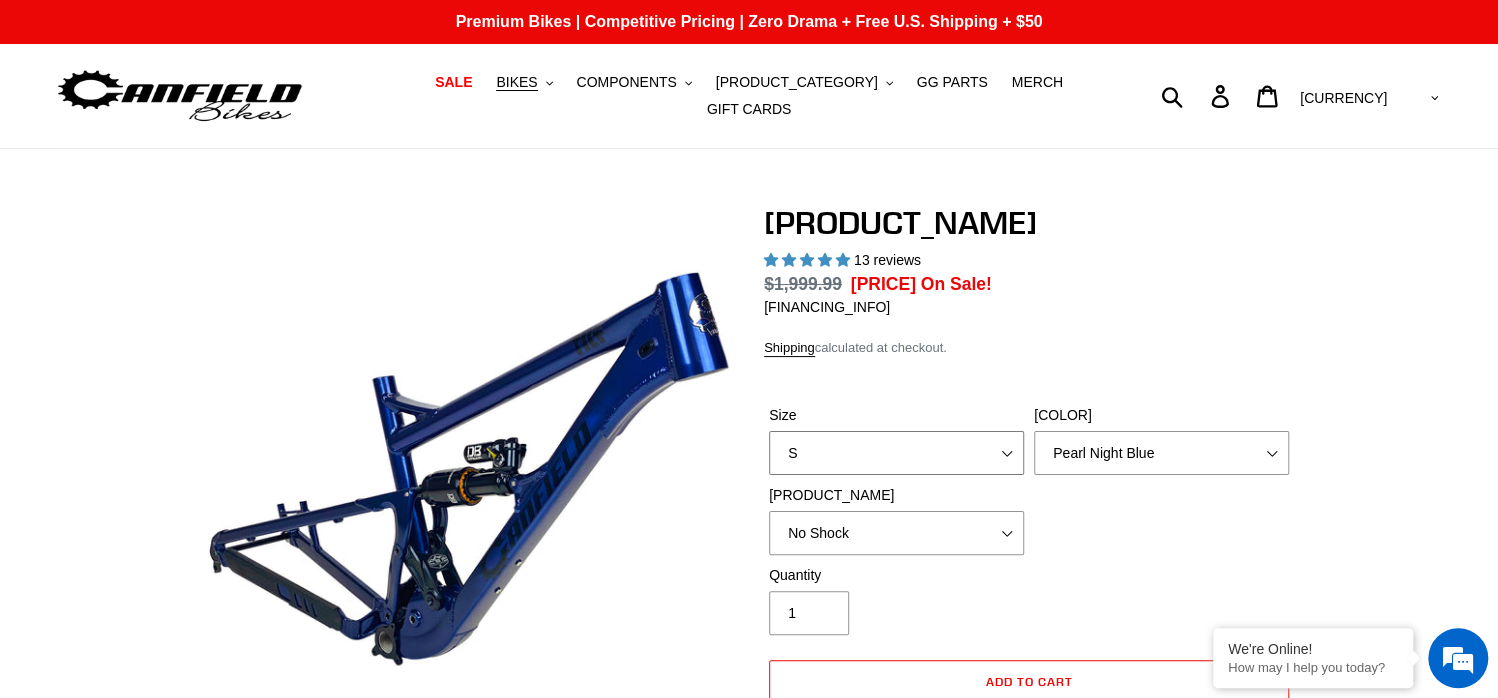 select on "L" 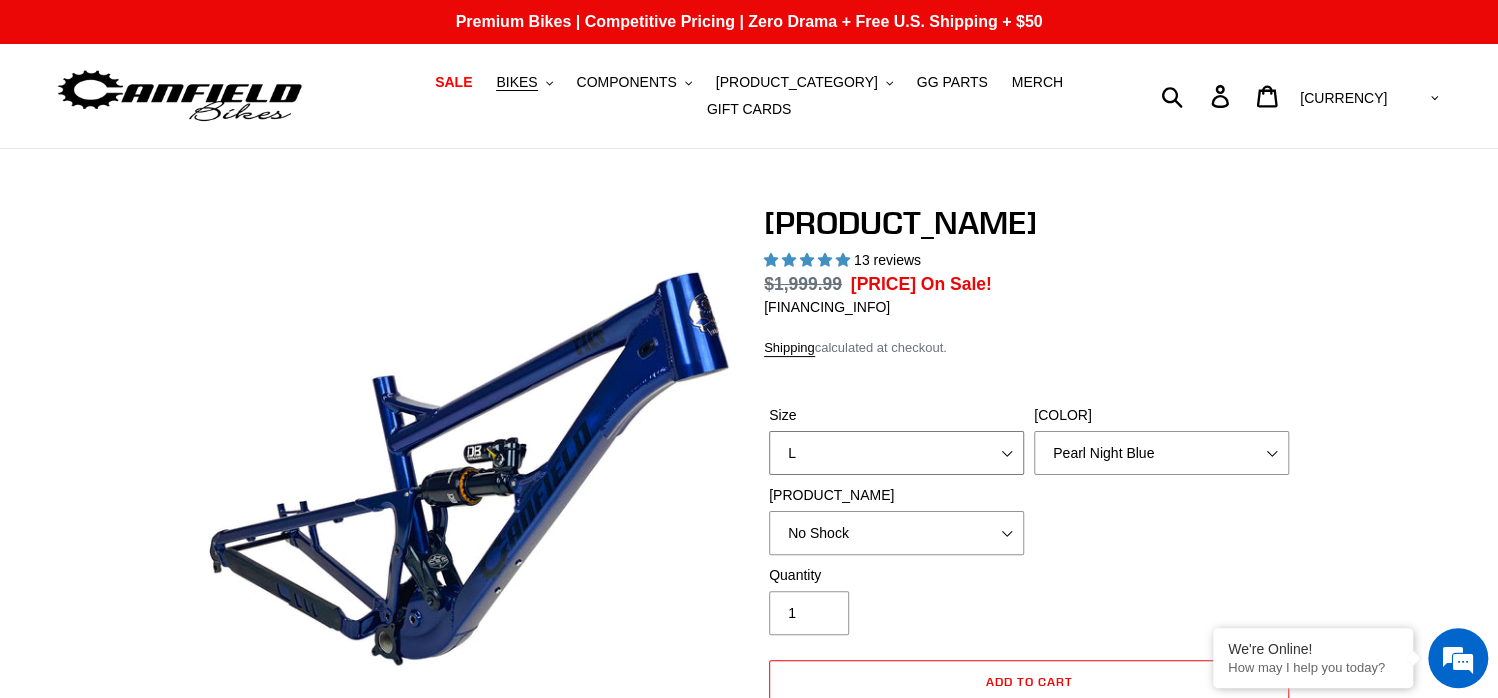 click on "S
M
L
XL" at bounding box center [896, 453] 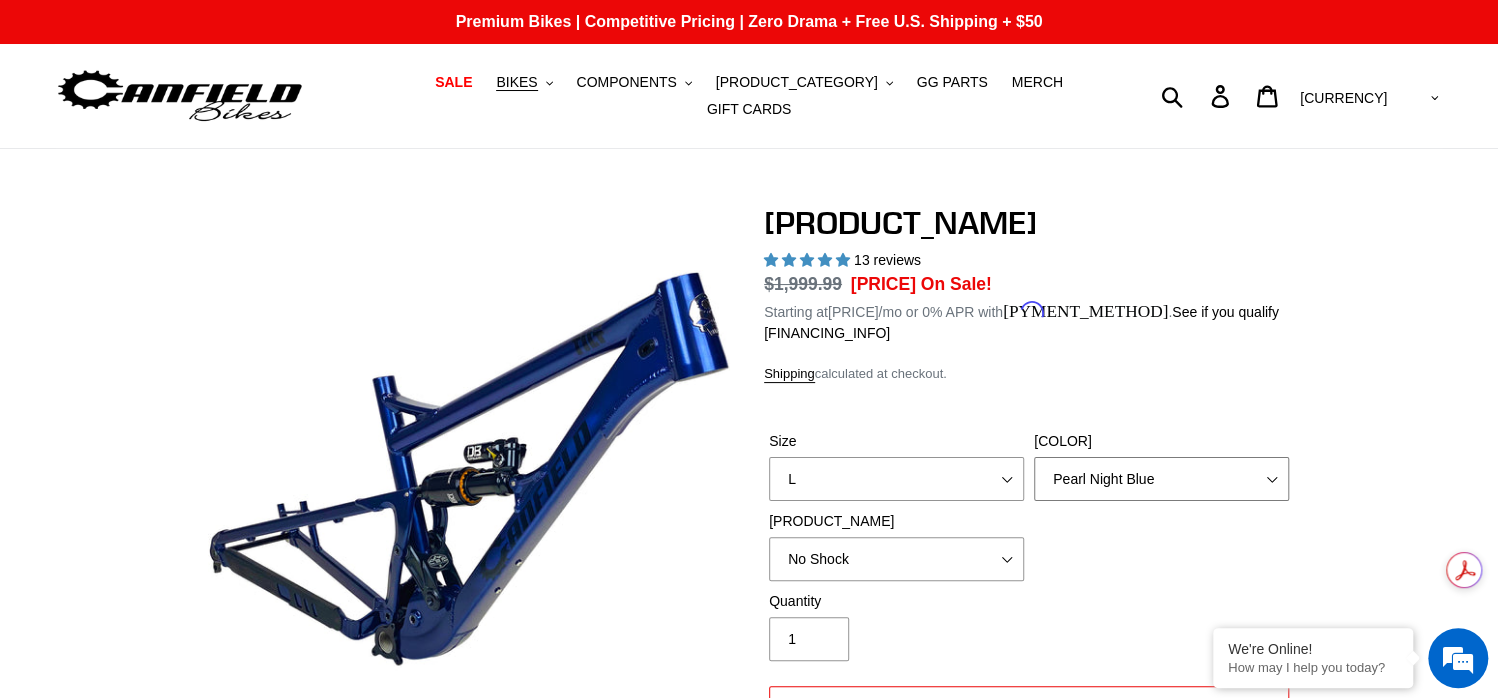 click on "Pearl Night Blue
Stealth Silver" at bounding box center (1161, 479) 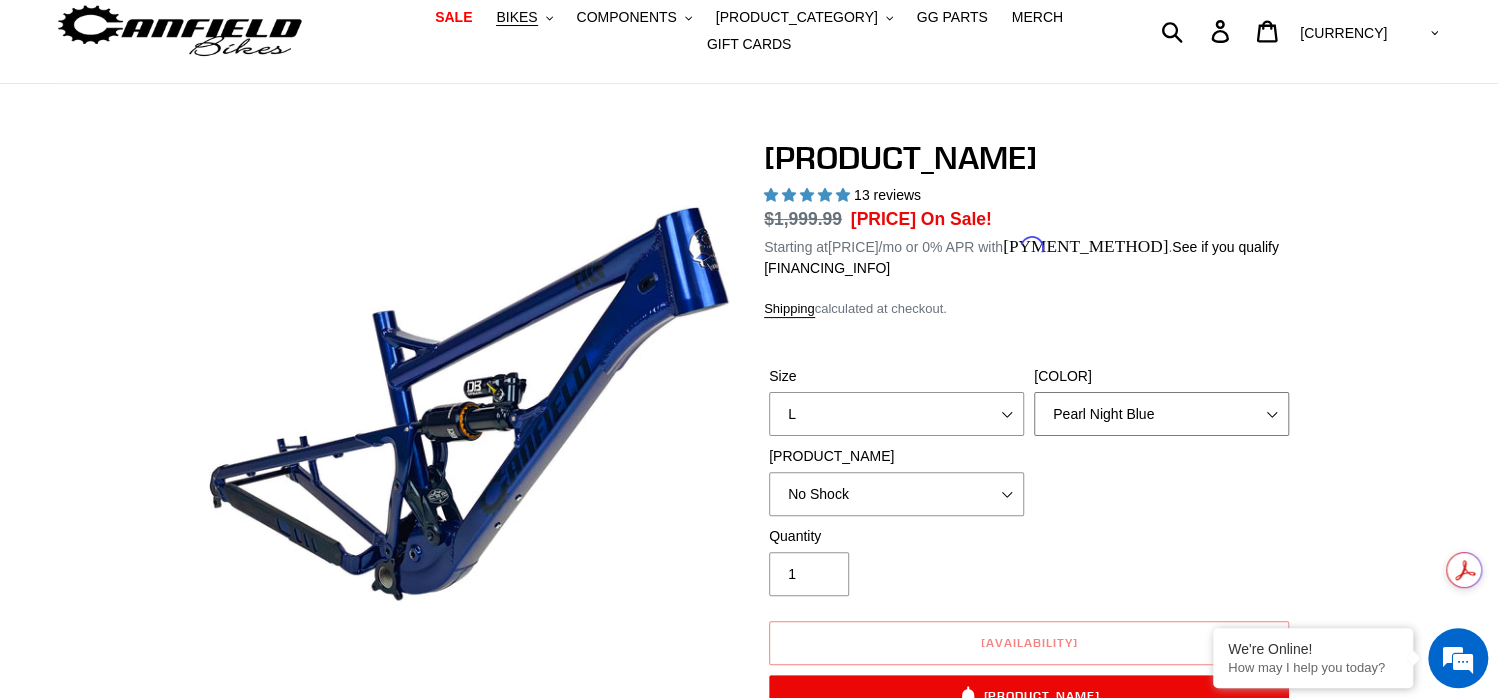 scroll, scrollTop: 100, scrollLeft: 0, axis: vertical 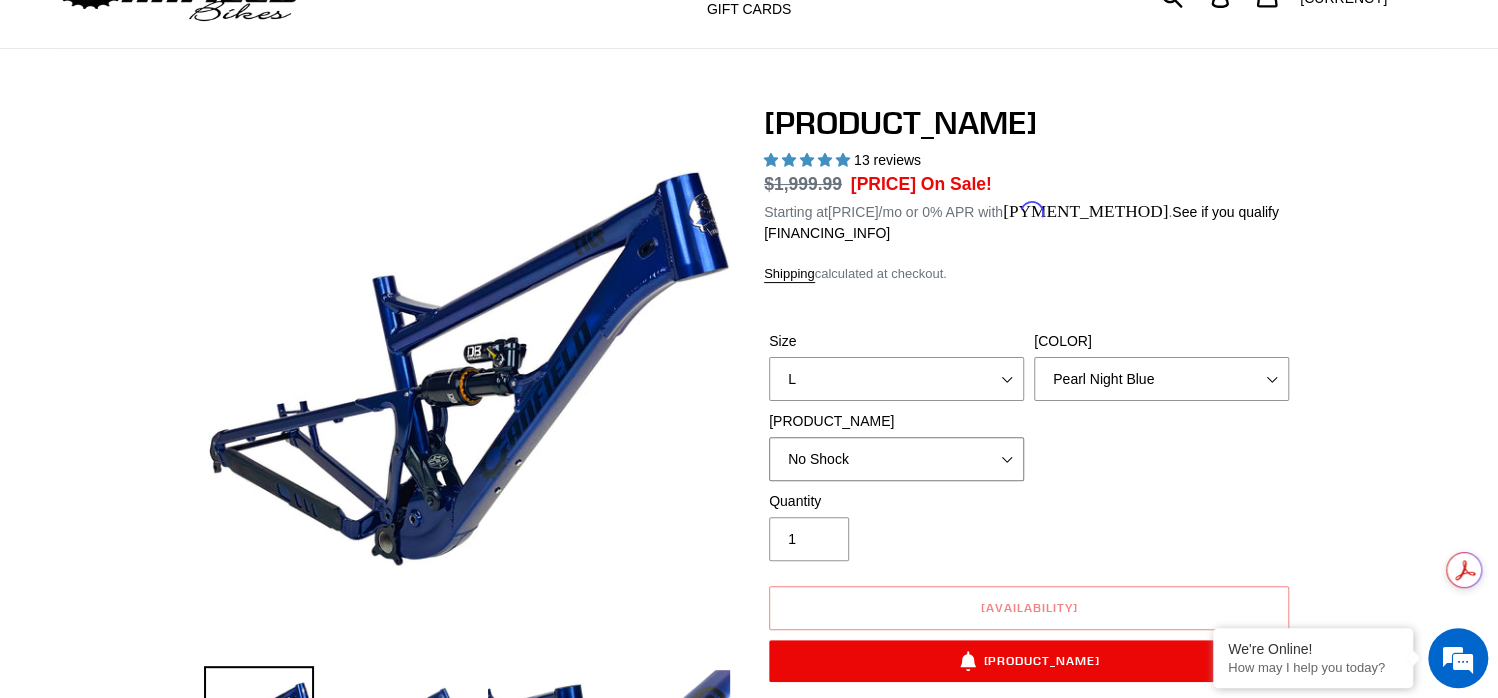 click on "No Shock
Cane Creek DB Kitsuma Air
RockShox Deluxe Ultimate
Fox FLOAT X
EXT Storia Lok V3" at bounding box center [896, 459] 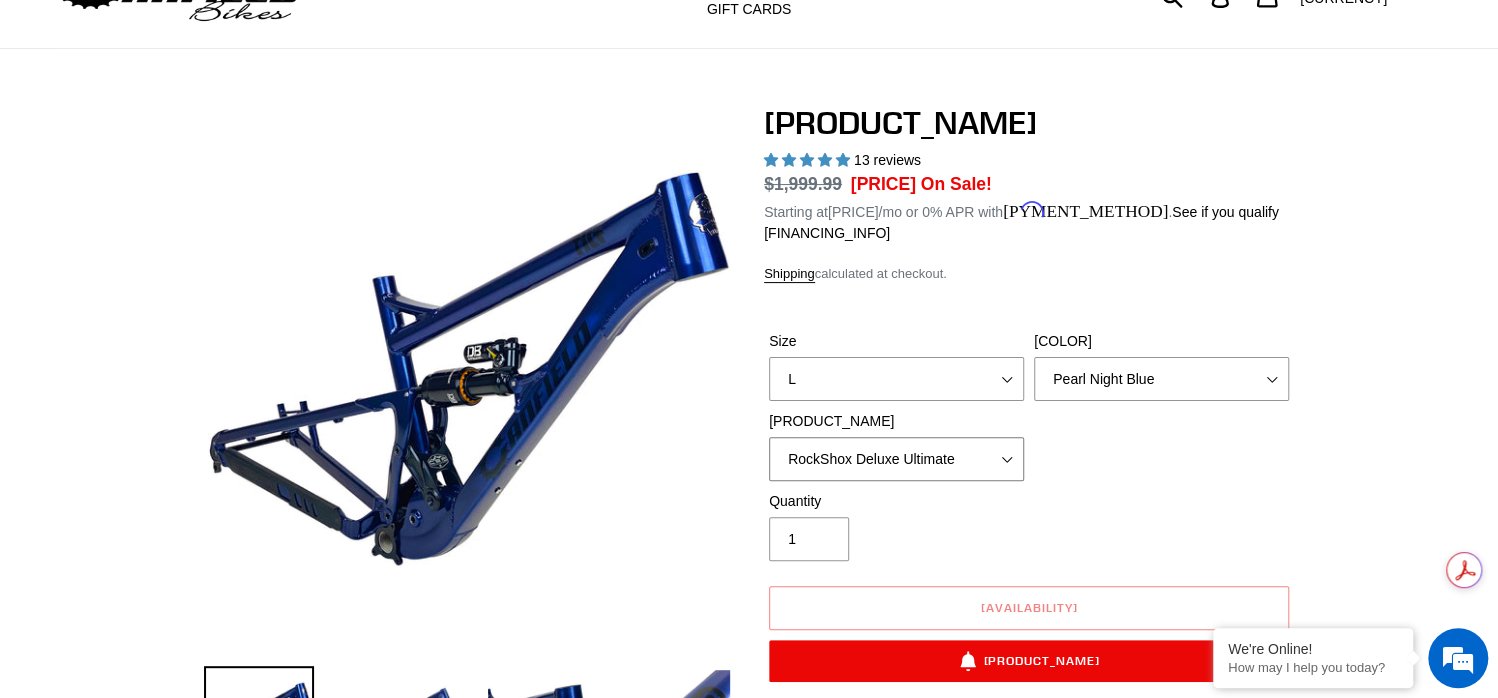 click on "No Shock
Cane Creek DB Kitsuma Air
RockShox Deluxe Ultimate
Fox FLOAT X
EXT Storia Lok V3" at bounding box center (896, 459) 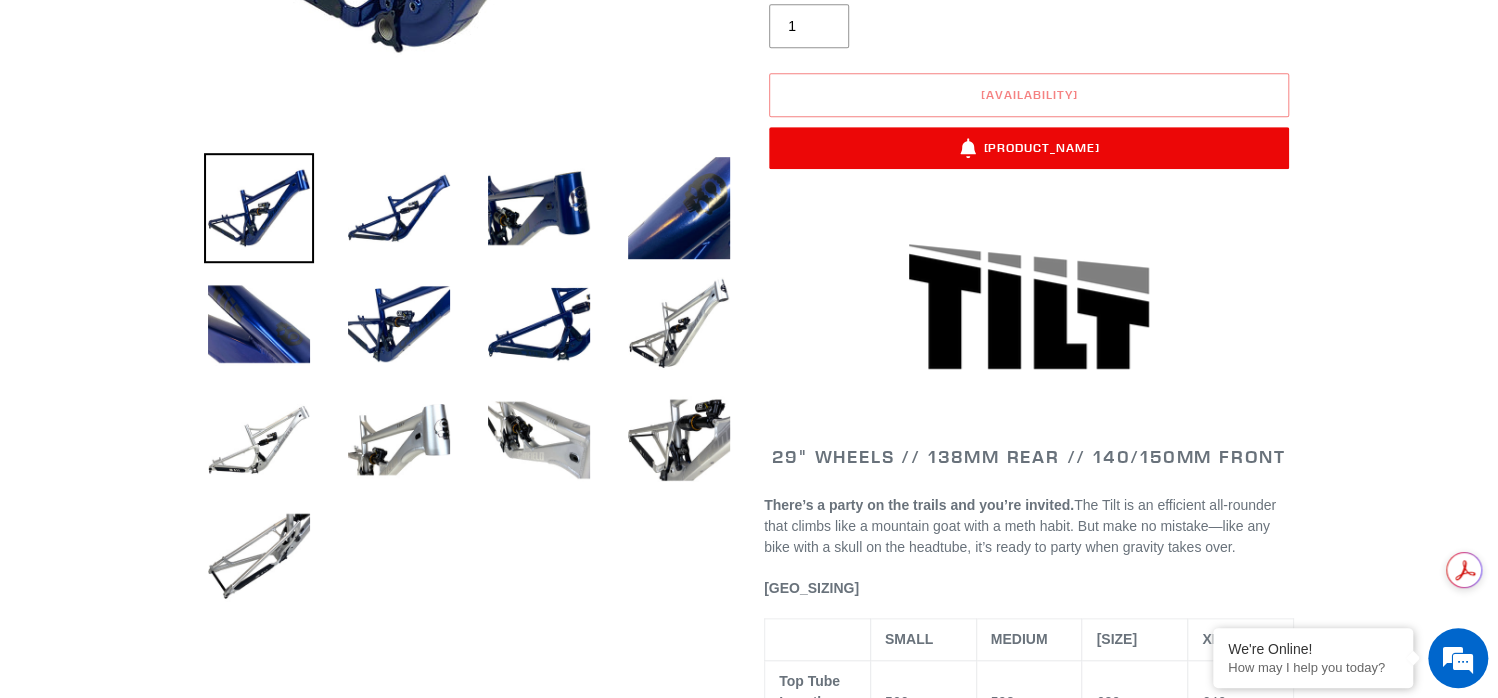 scroll, scrollTop: 700, scrollLeft: 0, axis: vertical 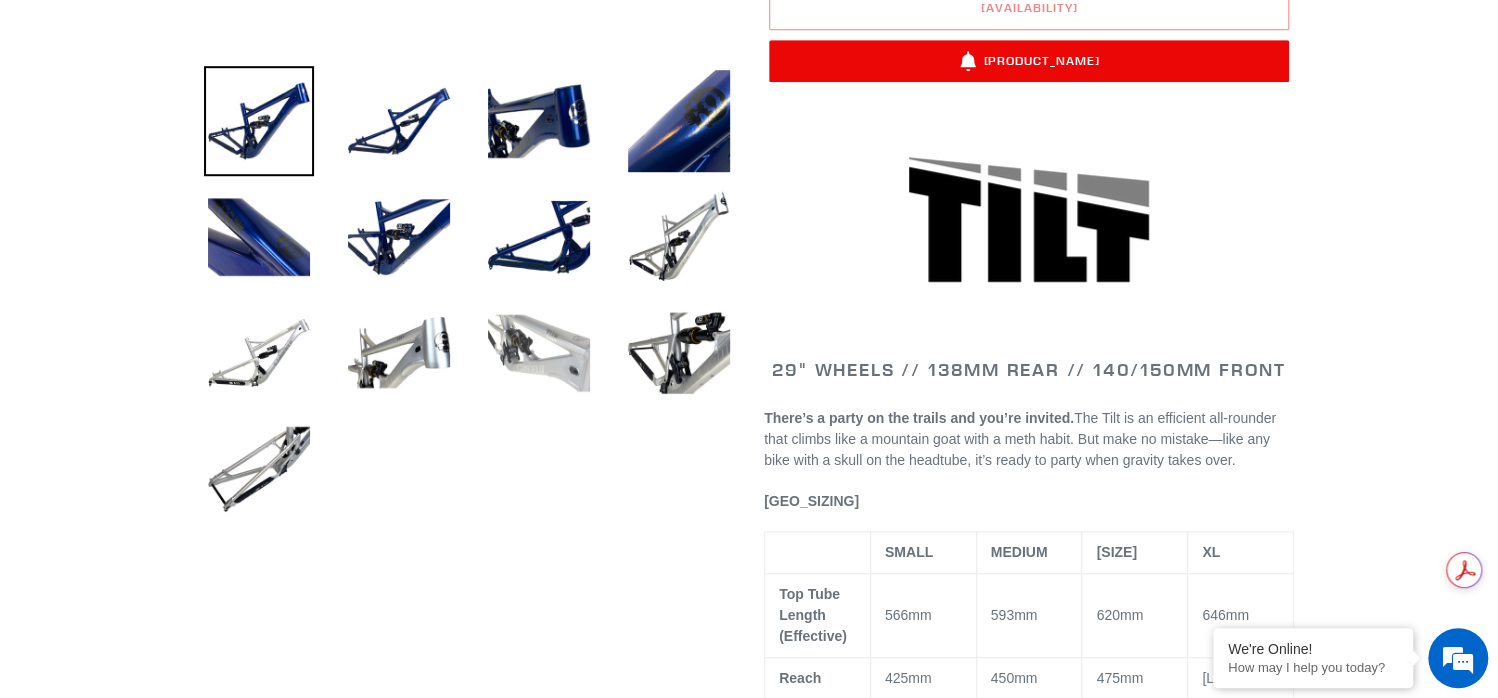 click at bounding box center (539, 353) 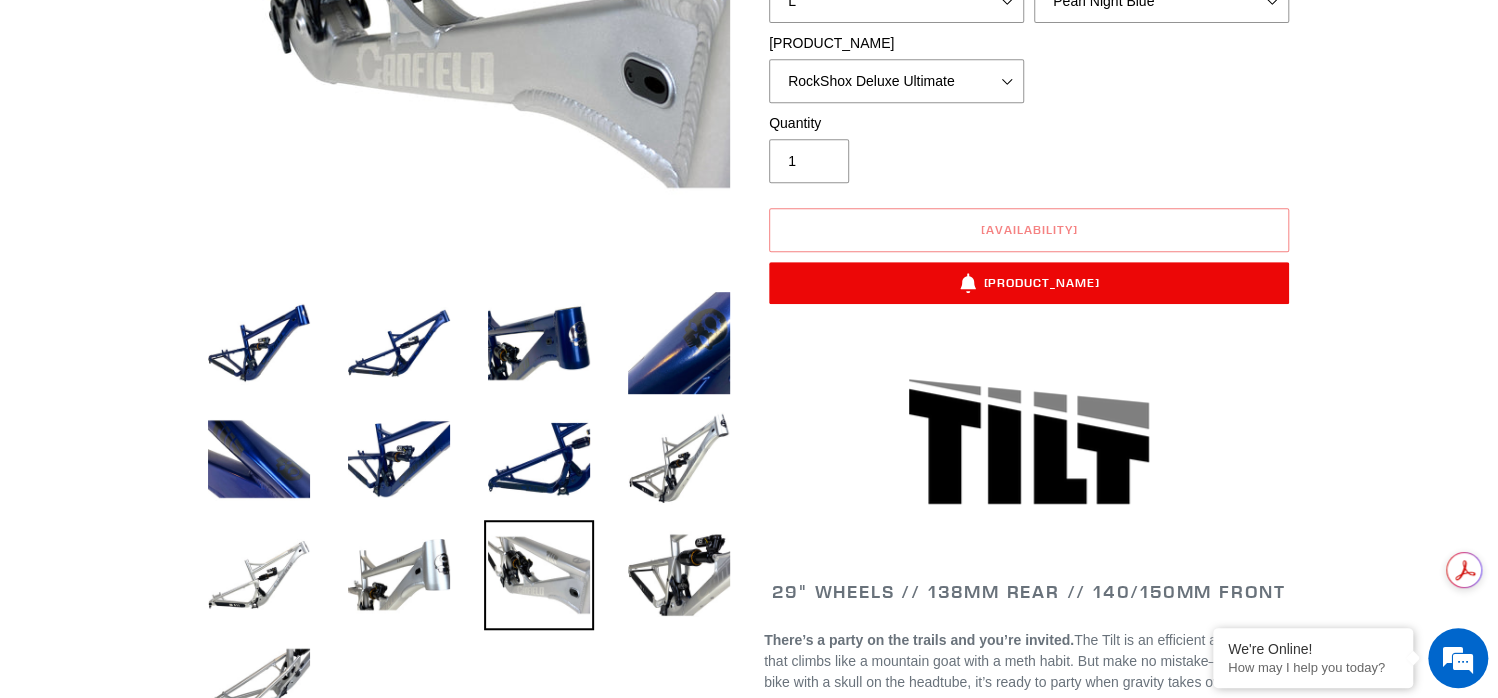 scroll, scrollTop: 600, scrollLeft: 0, axis: vertical 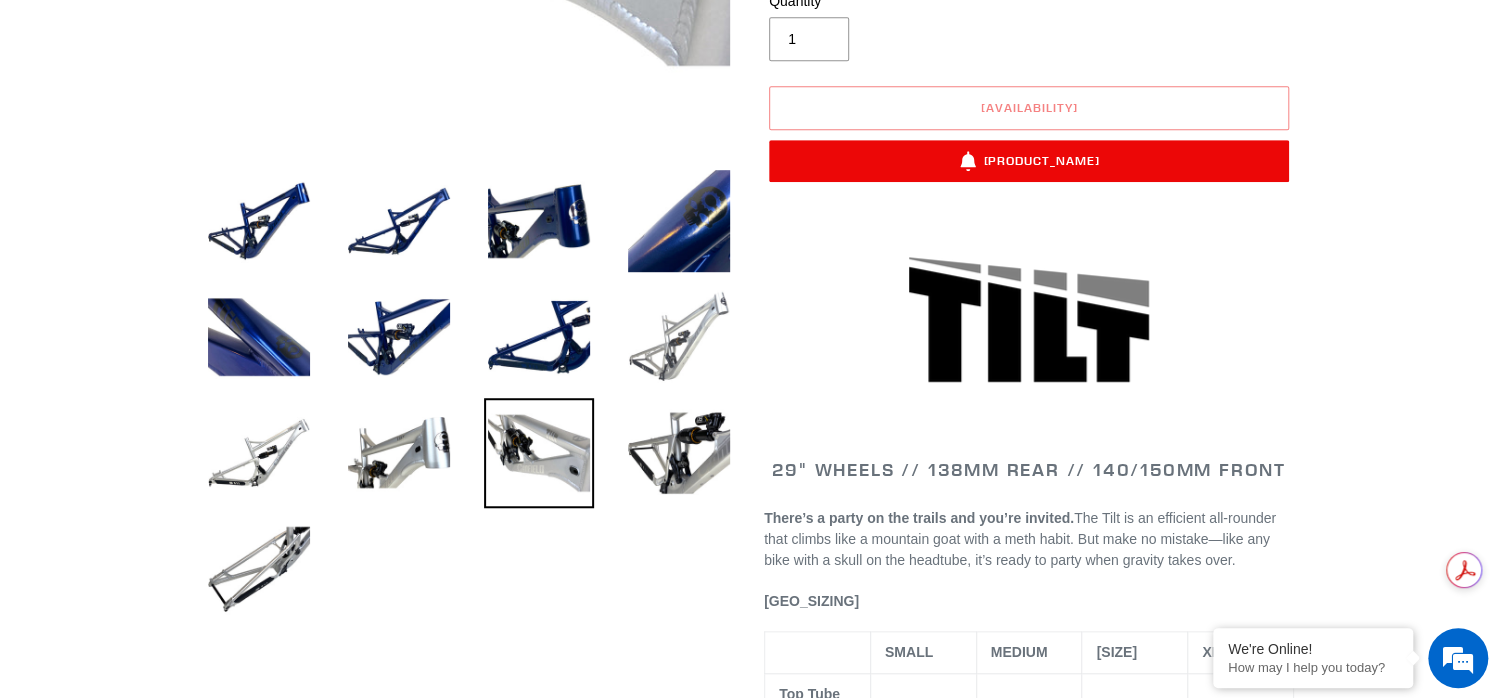 click at bounding box center [679, 337] 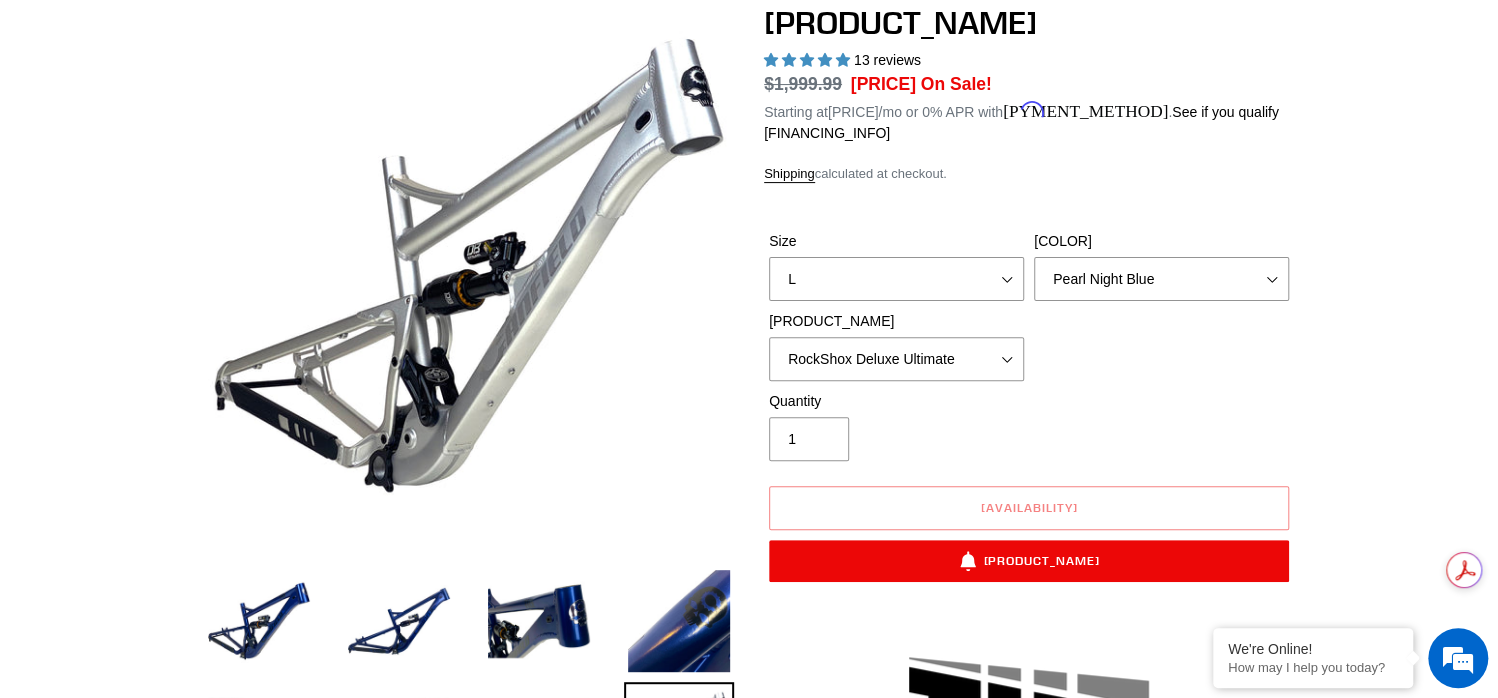 scroll, scrollTop: 0, scrollLeft: 0, axis: both 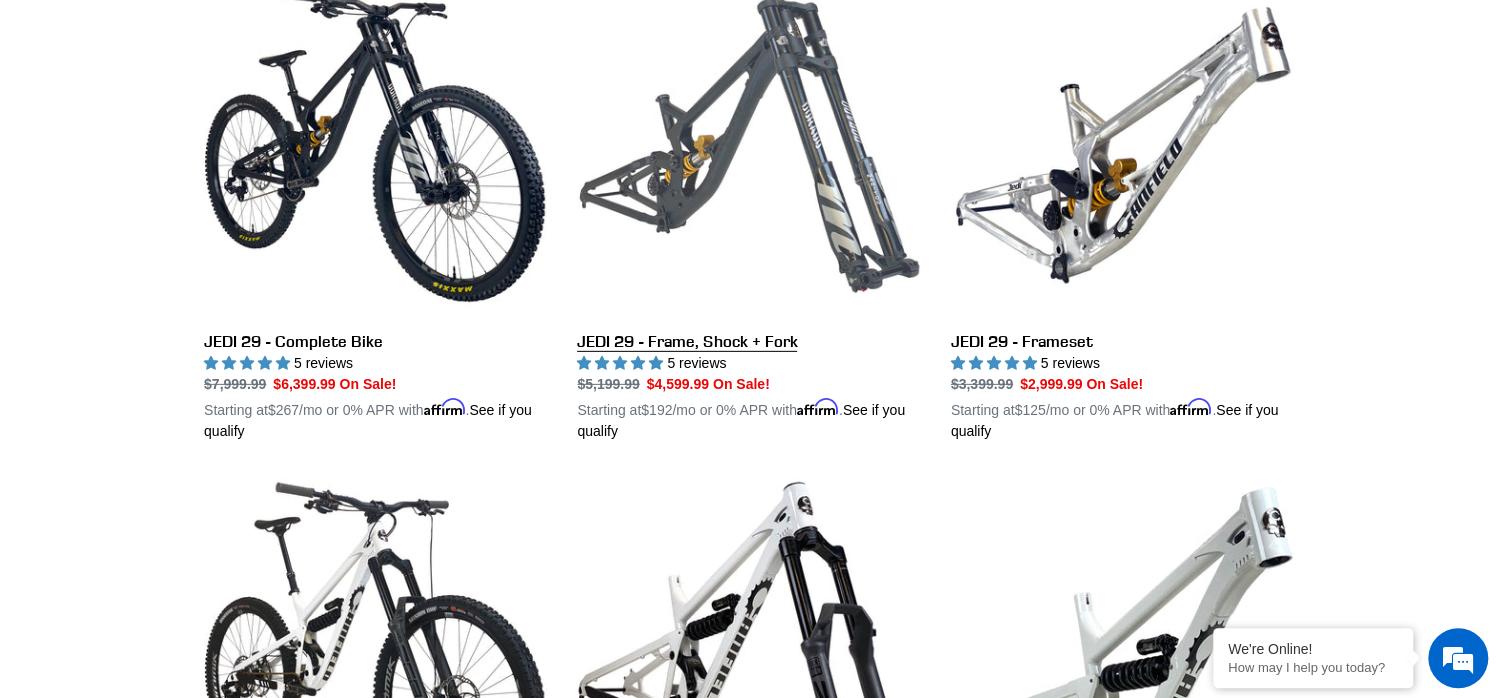 click on "JEDI 29 - Frame, Shock + Fork" at bounding box center [748, 208] 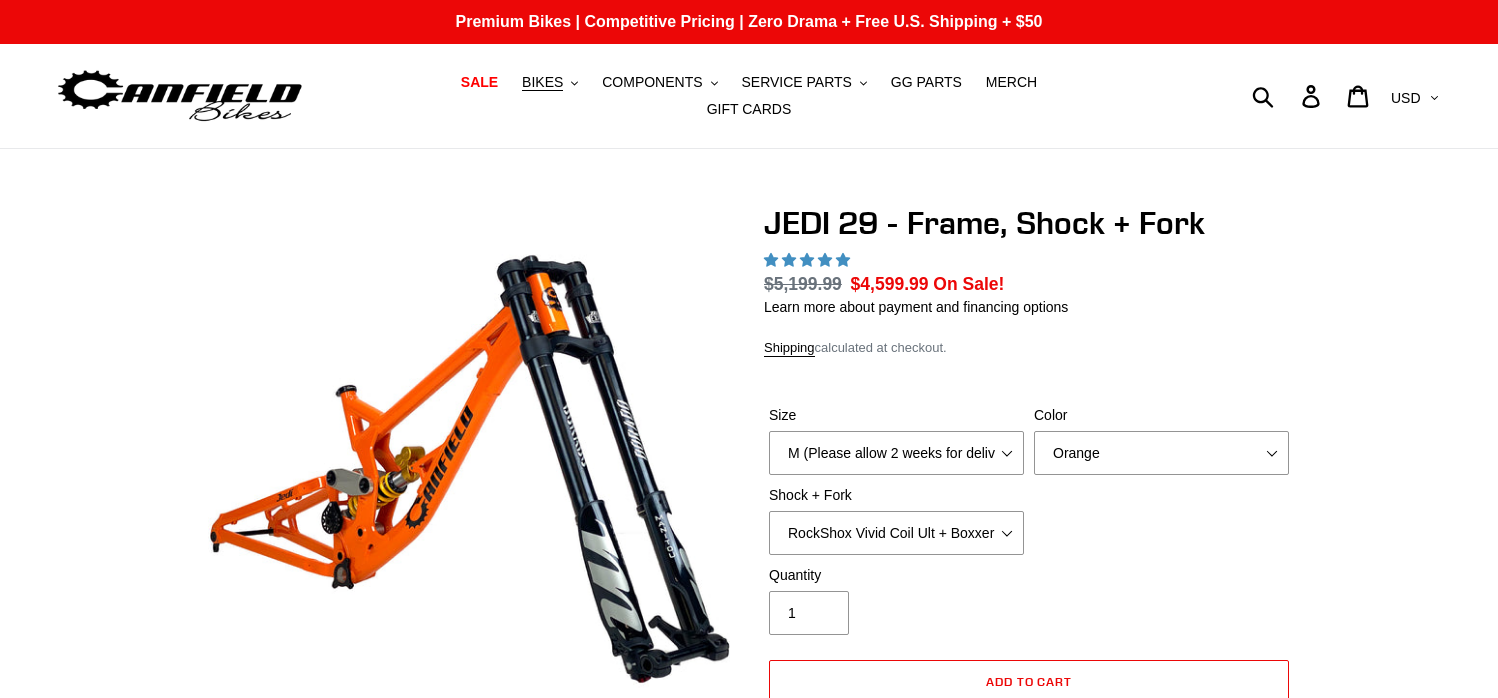 scroll, scrollTop: 0, scrollLeft: 0, axis: both 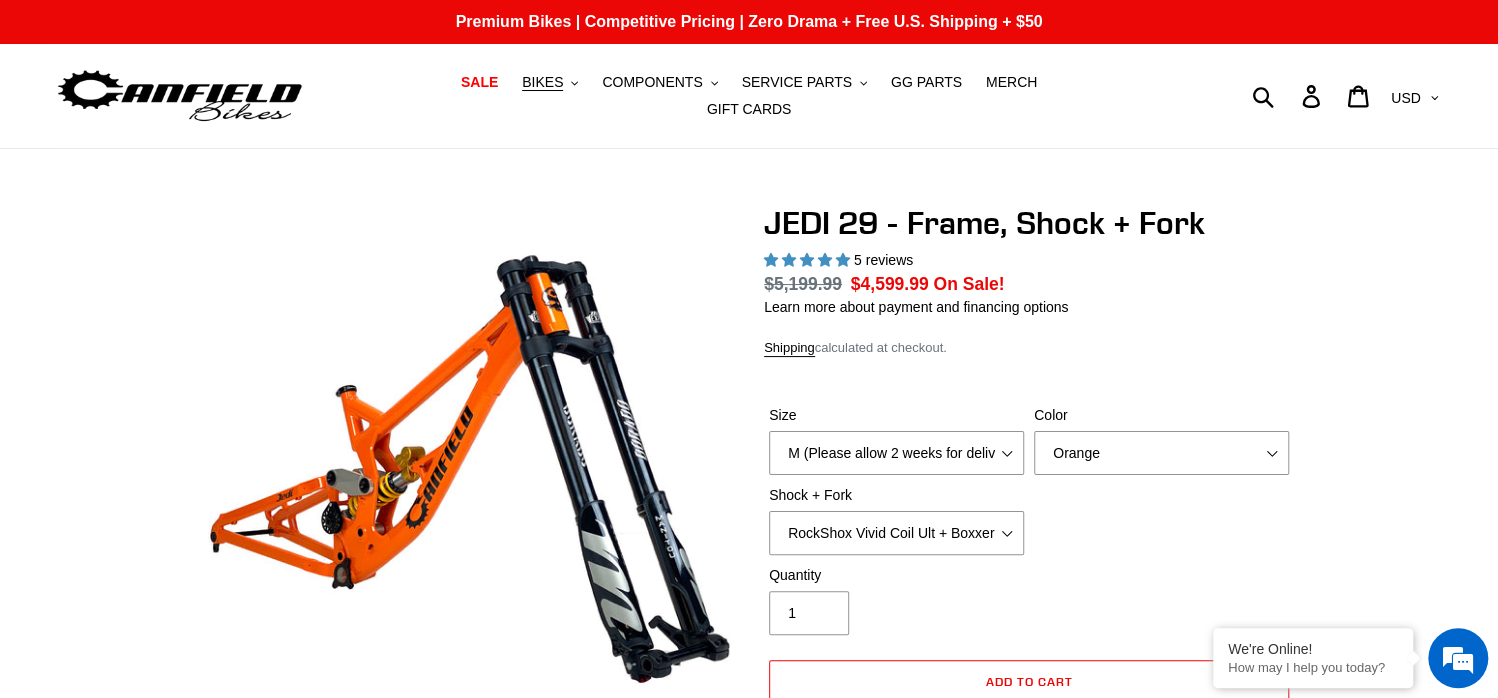 select on "highest-rating" 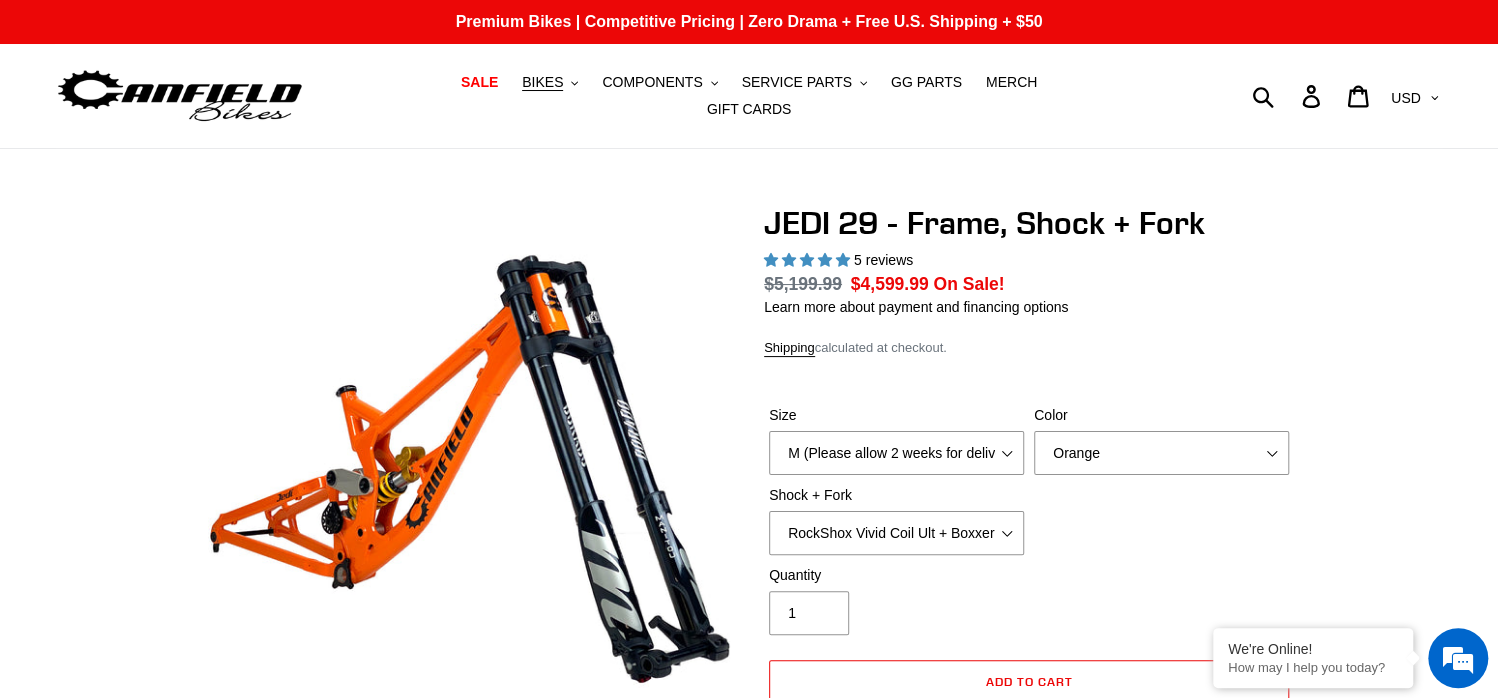 scroll, scrollTop: 0, scrollLeft: 0, axis: both 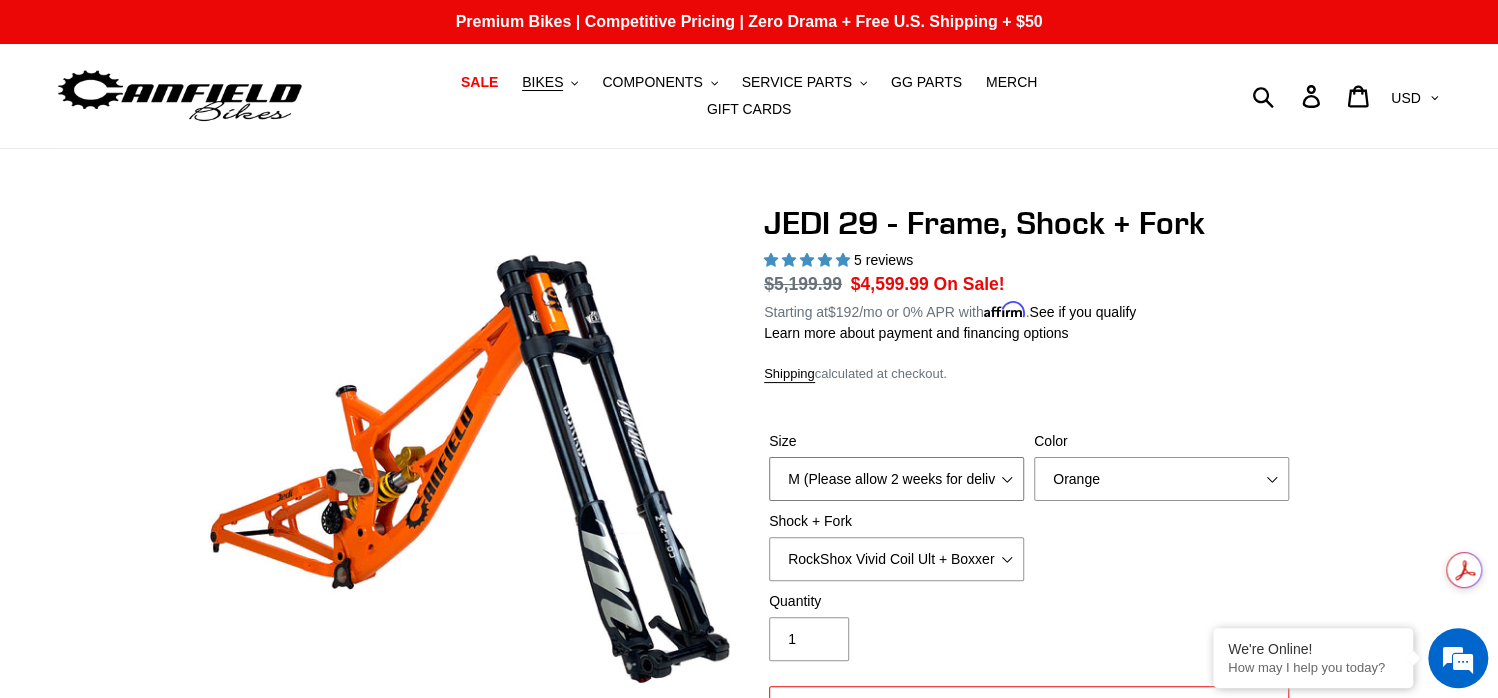 click on "M (Please allow 2 weeks for delivery)
L (Please allow 2 weeks for delivery)
XL" at bounding box center [896, 479] 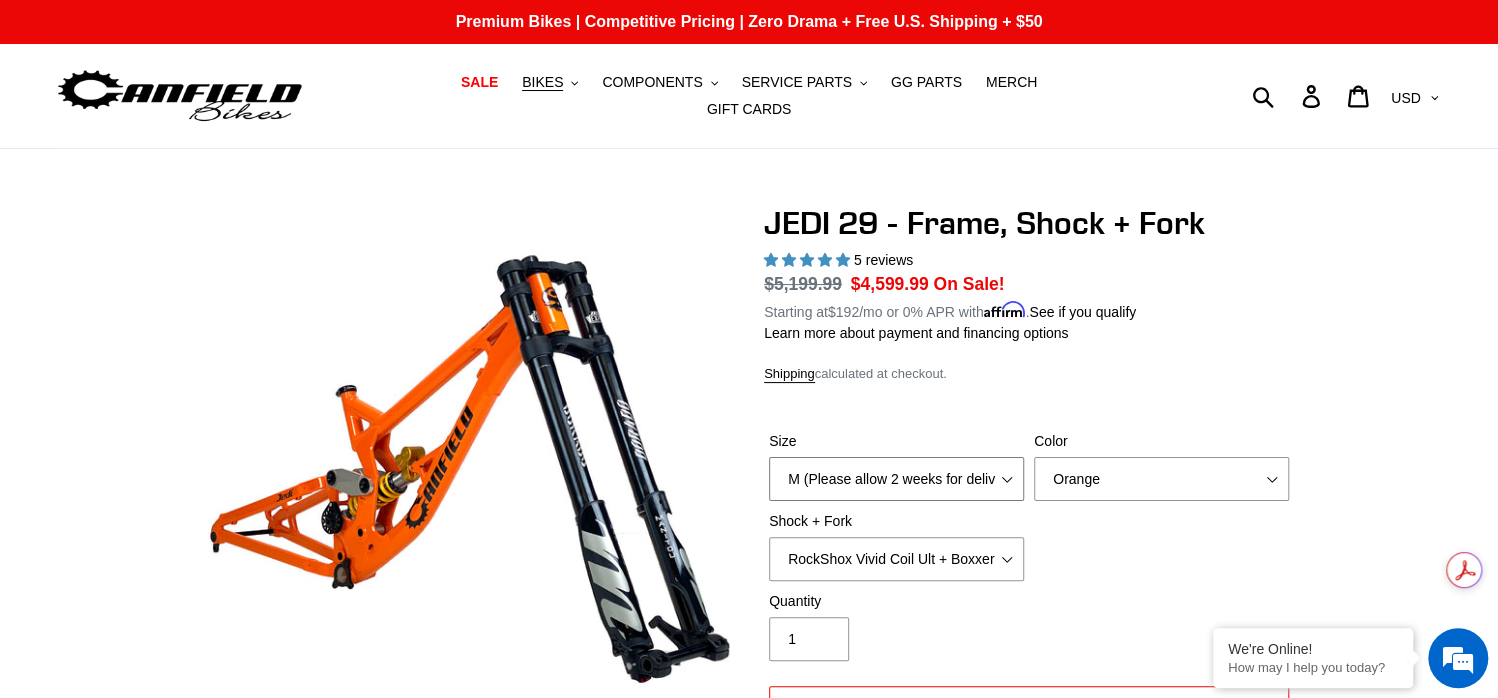 select on "L (Please allow 2 weeks for delivery)" 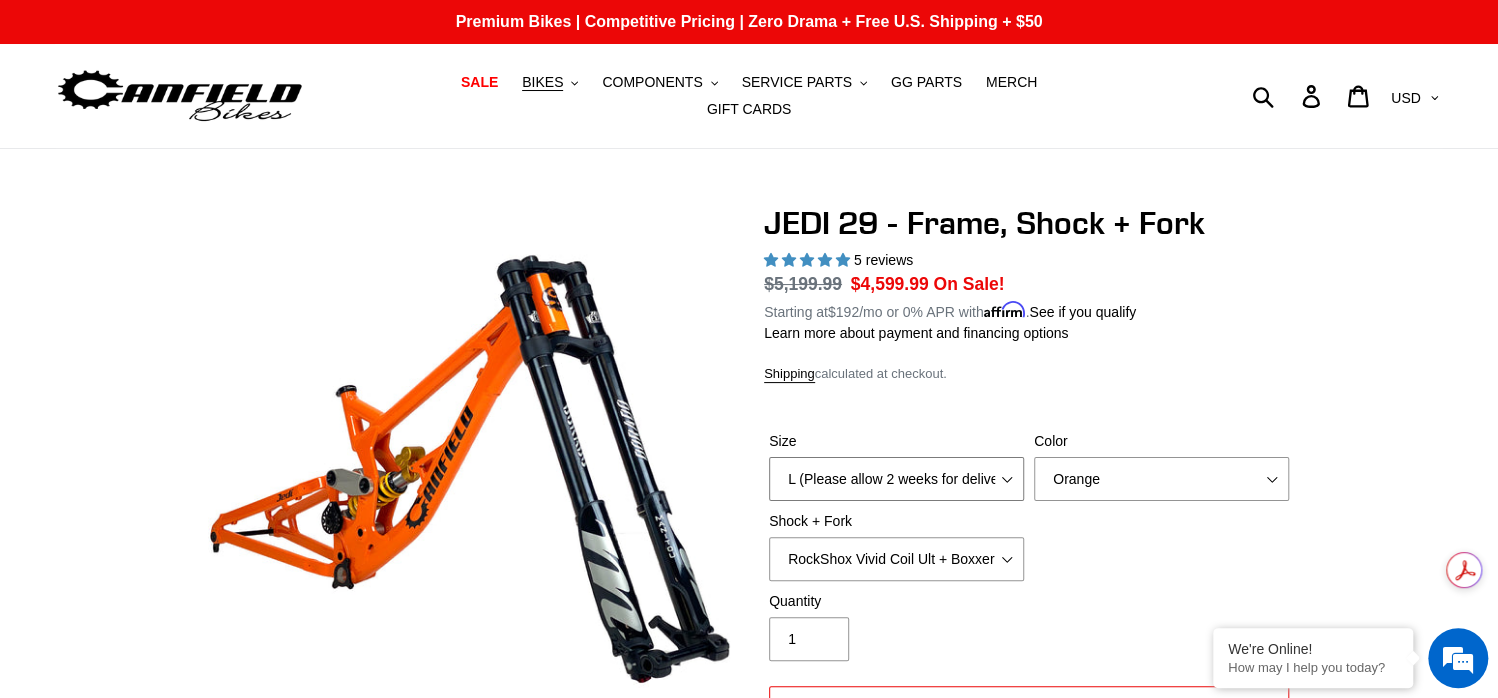 click on "M (Please allow 2 weeks for delivery)
L (Please allow 2 weeks for delivery)
XL" at bounding box center [896, 479] 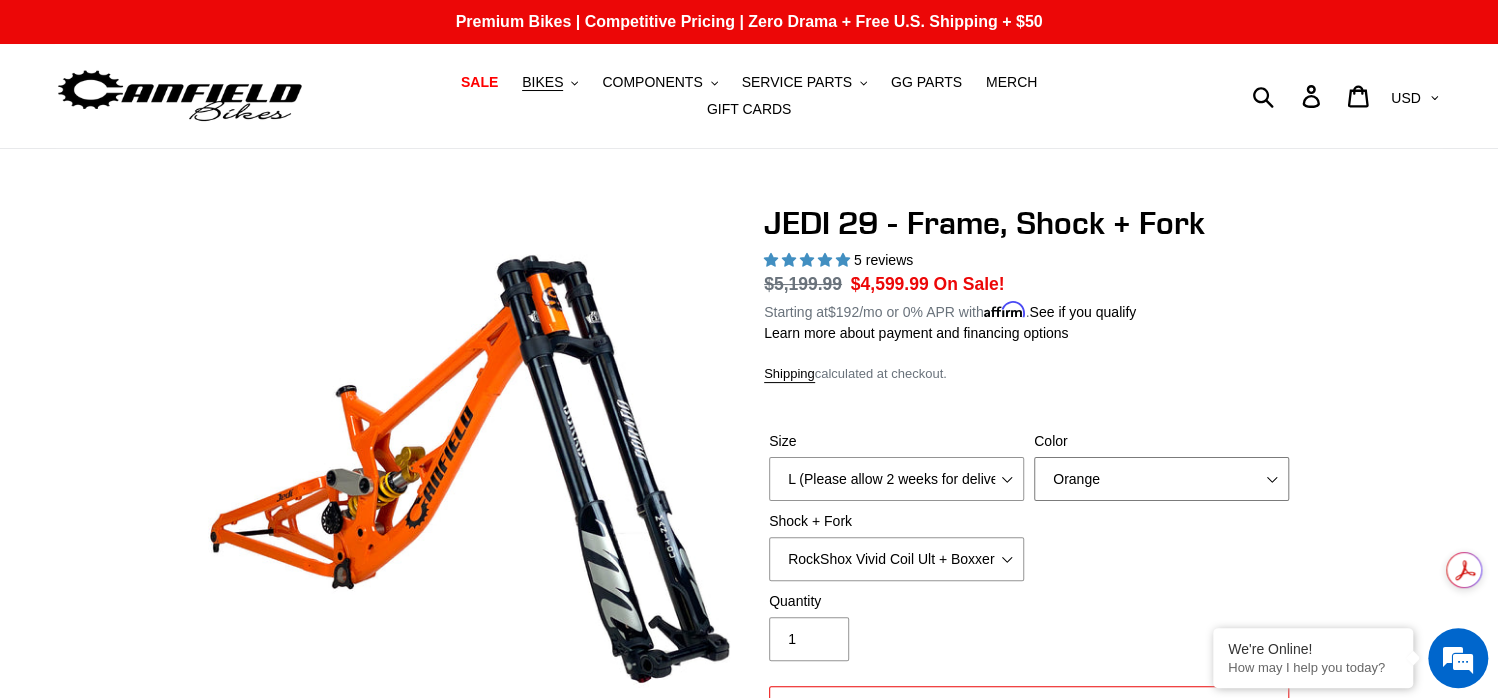 click on "Orange
Stealth Black
Raw" at bounding box center (1161, 479) 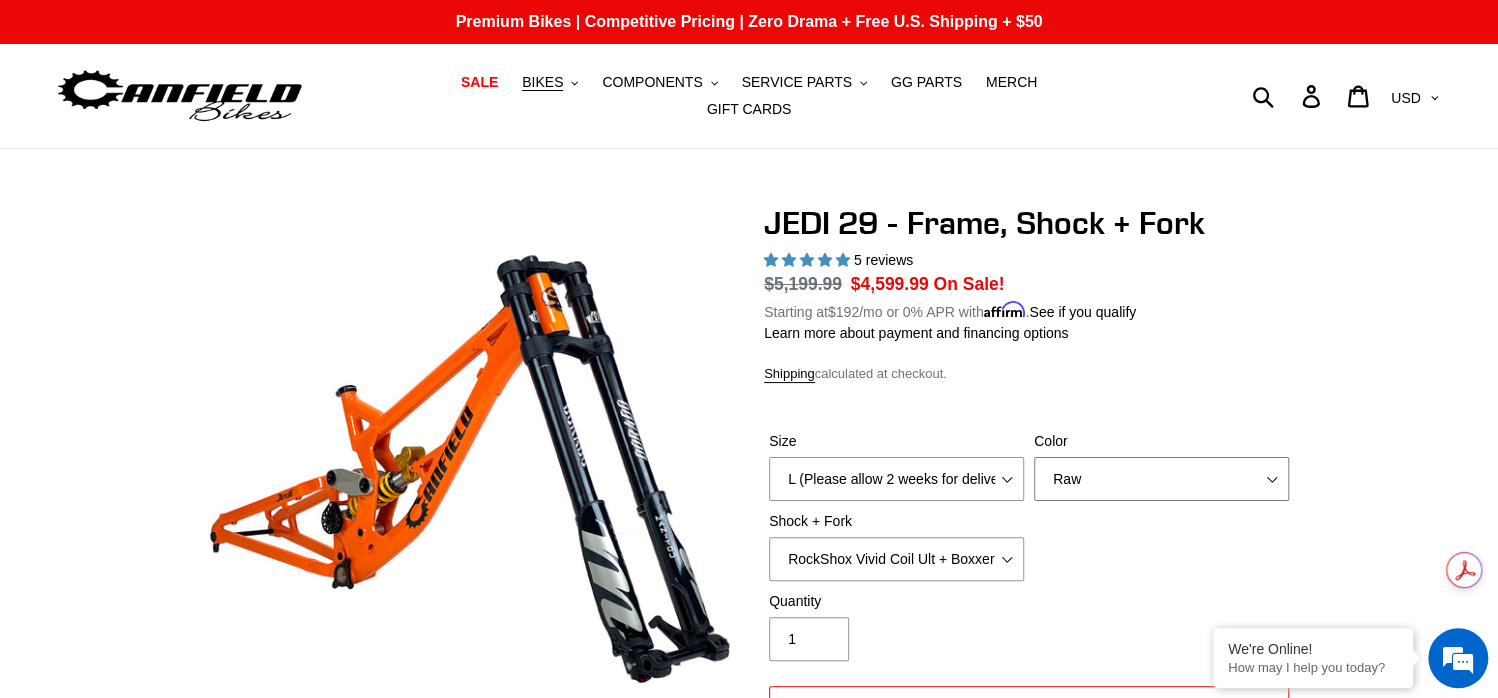 click on "Orange
Stealth Black
Raw" at bounding box center (1161, 479) 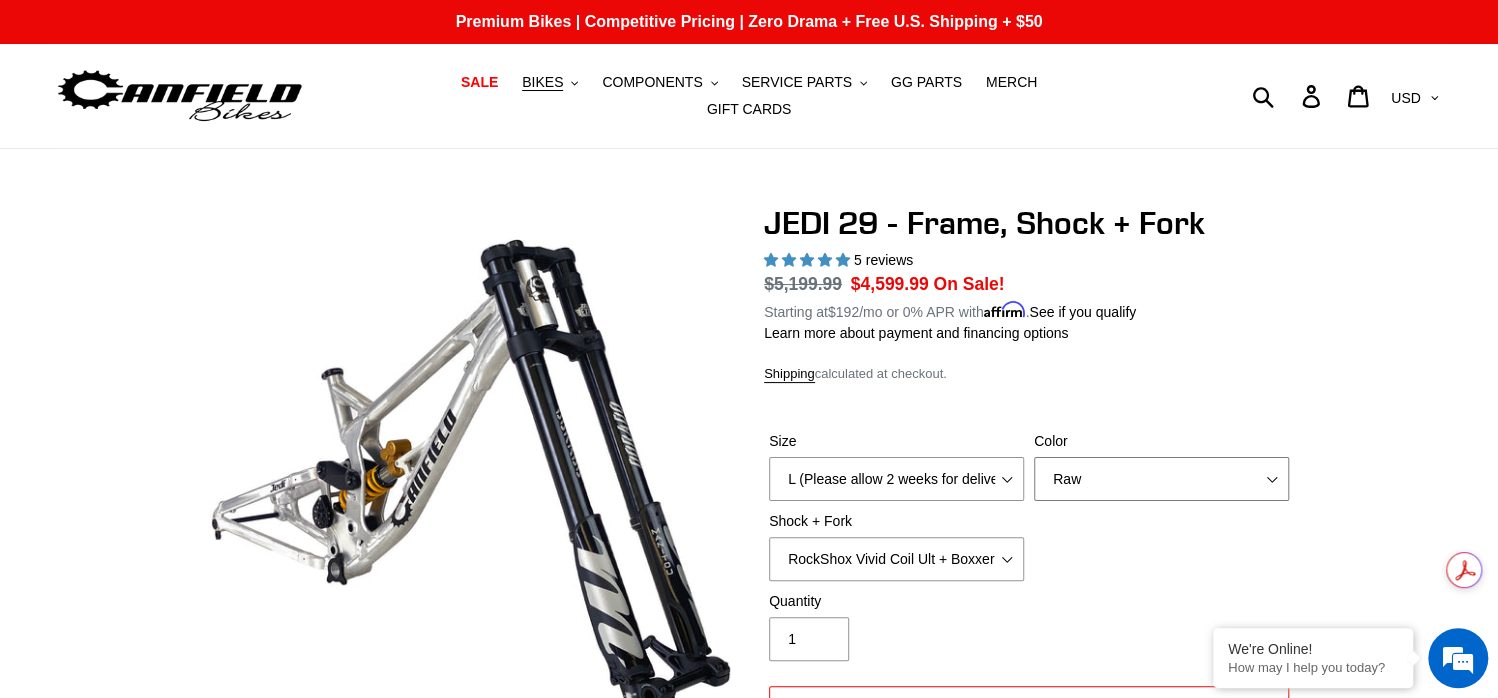 click on "Orange
Stealth Black
Raw" at bounding box center [1161, 479] 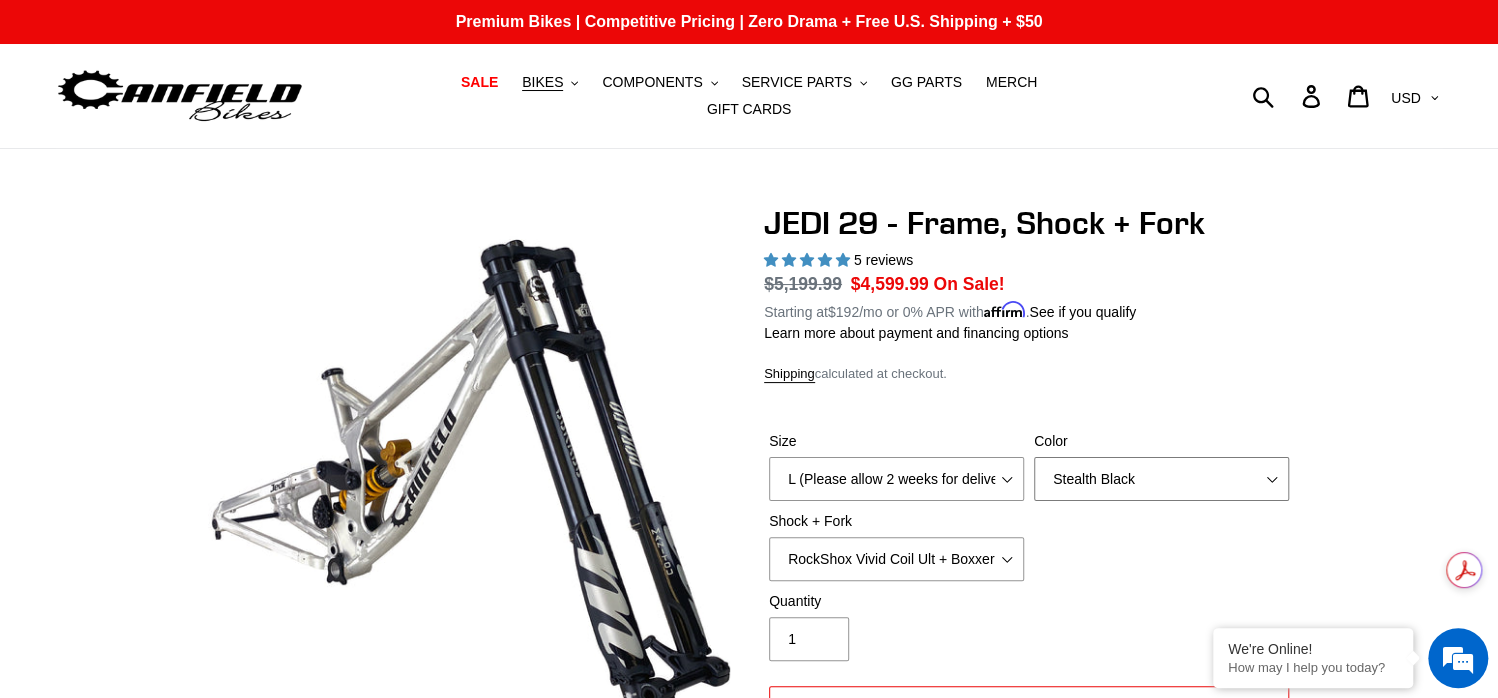 click on "Orange
Stealth Black
Raw" at bounding box center (1161, 479) 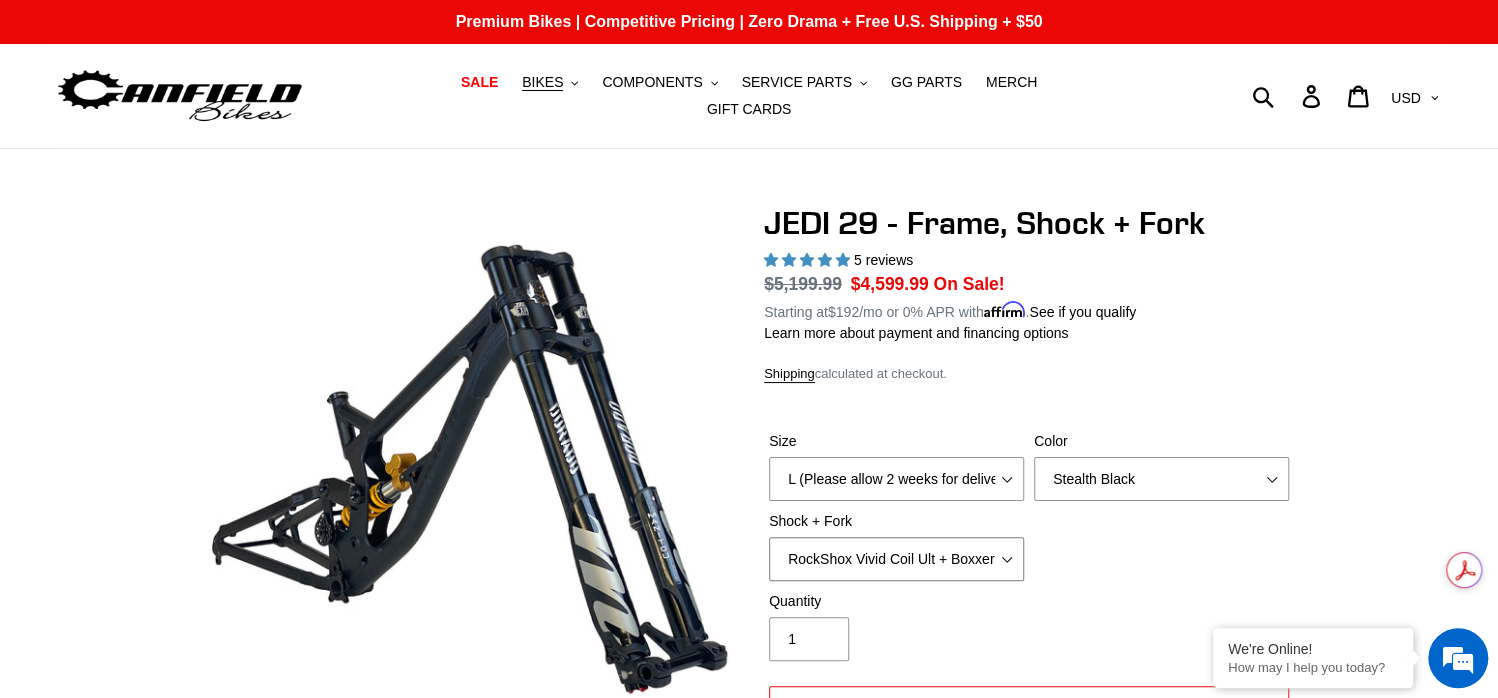 click on "RockShox Vivid Coil Ult + Boxxer RC2 C3 Ult
Fox DHX2 250x75 + Fox 40 Float Grip2
EXT Storia LOK V3 + EXT Vaia 200" at bounding box center [896, 559] 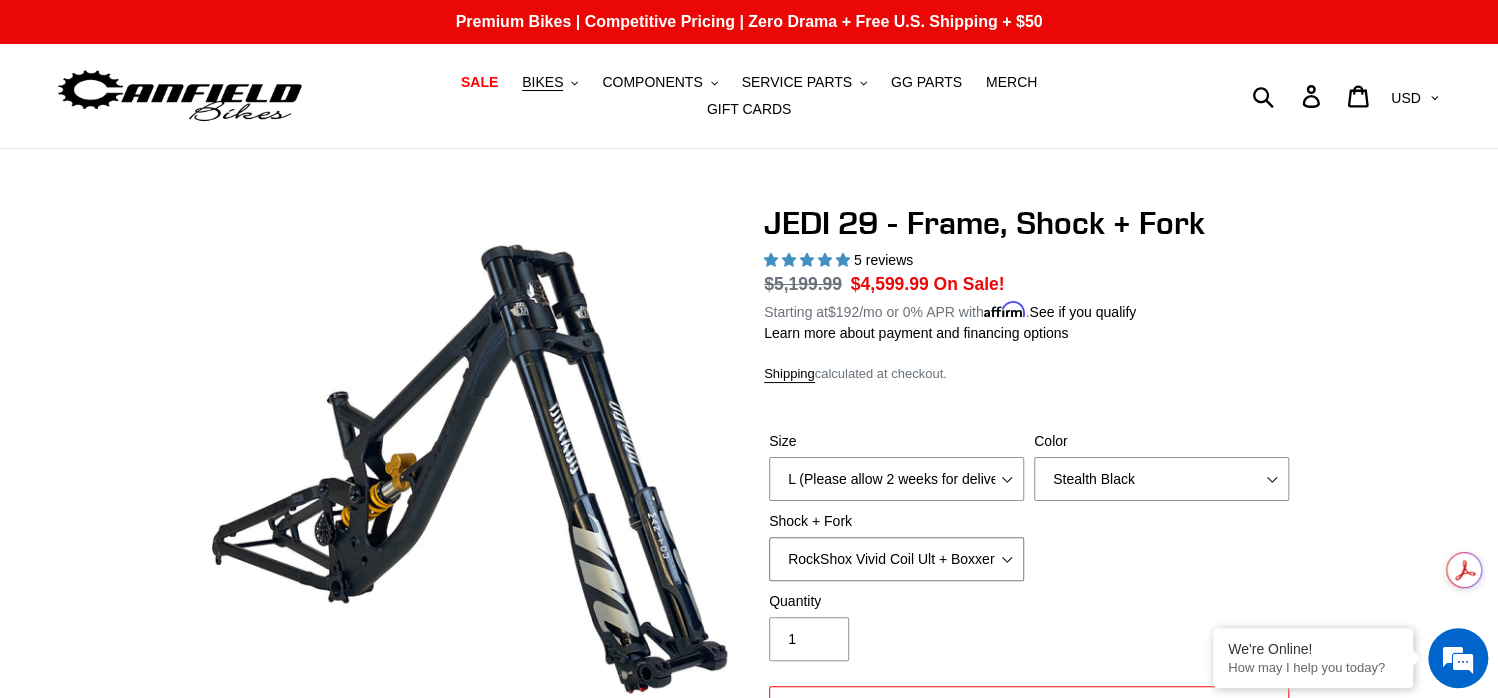 select on "Fox DHX2 250x75 + Fox 40 Float Grip2" 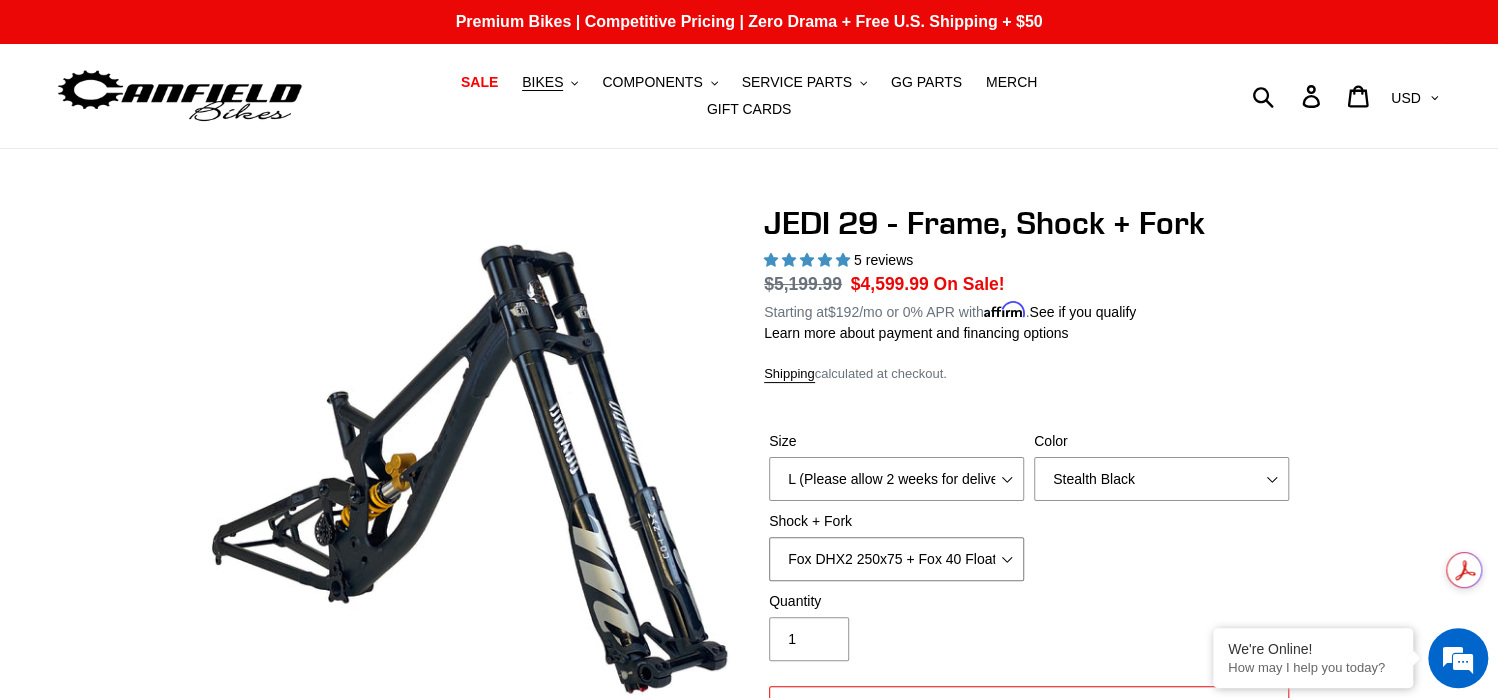 click on "RockShox Vivid Coil Ult + Boxxer RC2 C3 Ult
Fox DHX2 250x75 + Fox 40 Float Grip2
EXT Storia LOK V3 + EXT Vaia 200" at bounding box center [896, 559] 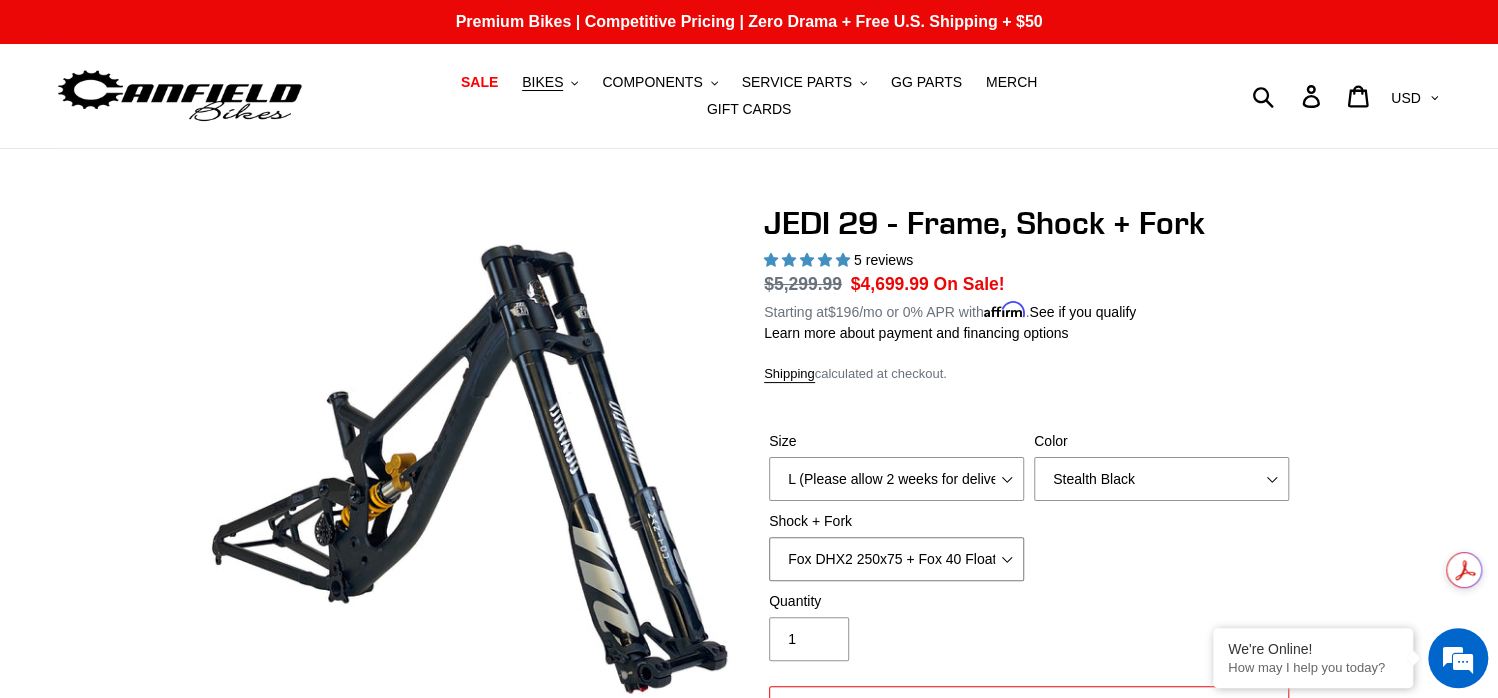 click on "RockShox Vivid Coil Ult + Boxxer RC2 C3 Ult
Fox DHX2 250x75 + Fox 40 Float Grip2
EXT Storia LOK V3 + EXT Vaia 200" at bounding box center (896, 559) 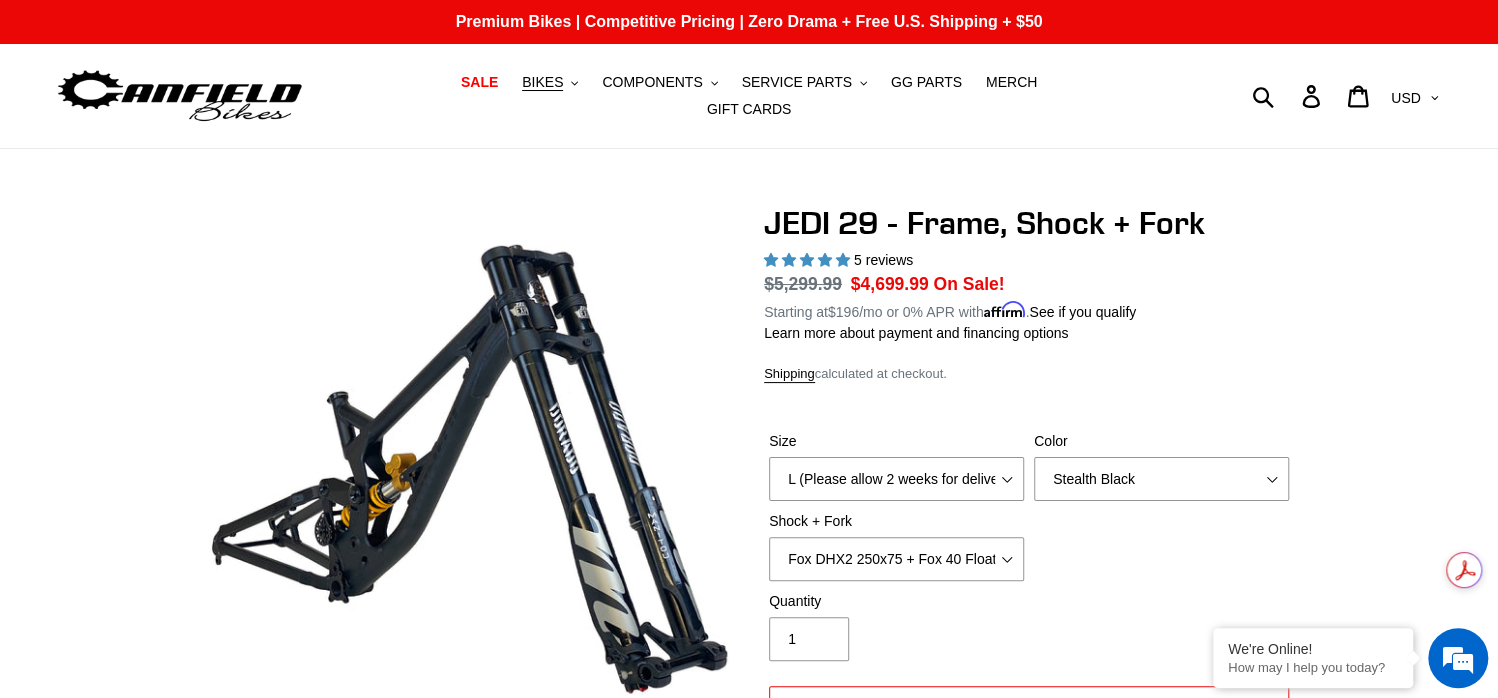 click on "Size
M (Please allow 2 weeks for delivery)
L (Please allow 2 weeks for delivery)
XL
Color
Orange
Stealth Black
Raw
Shock + Fork
RockShox Vivid Coil Ult + Boxxer RC2 C3 Ult" at bounding box center [1029, 511] 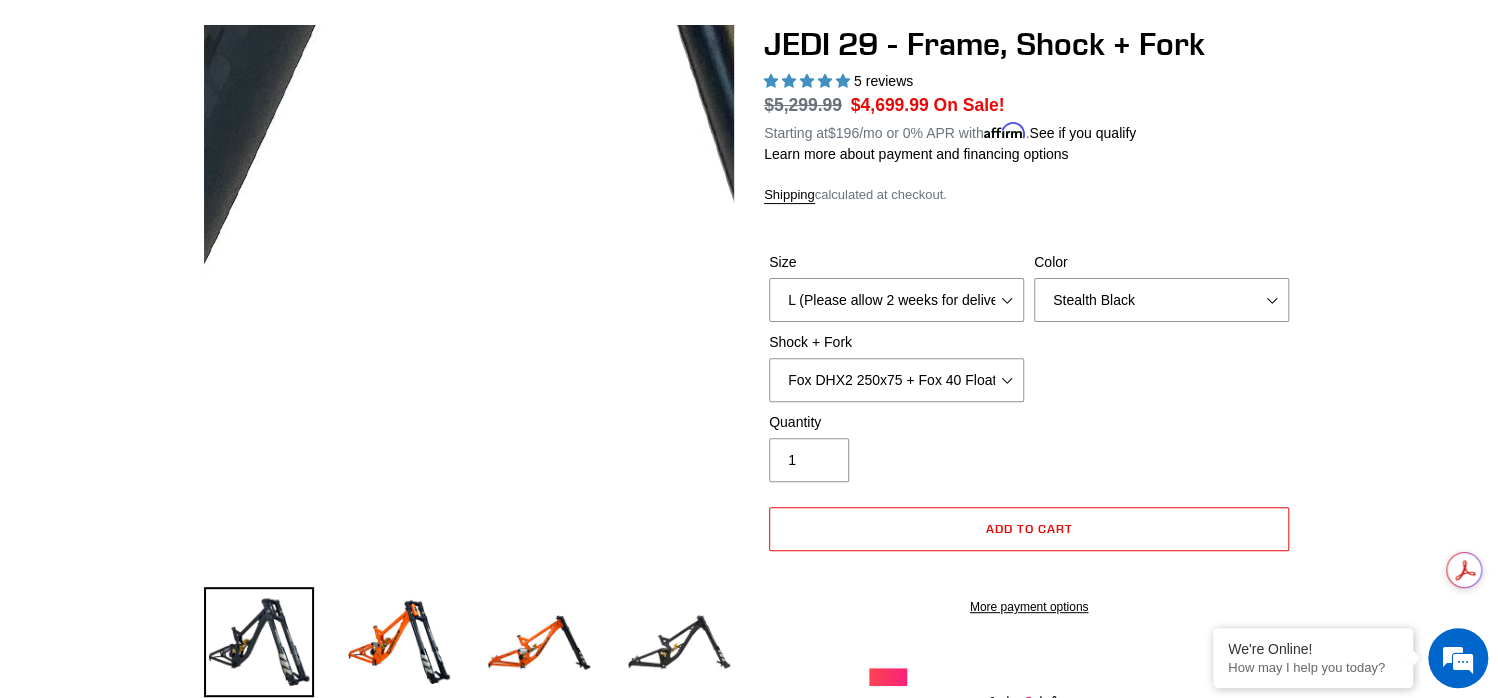 scroll, scrollTop: 0, scrollLeft: 0, axis: both 